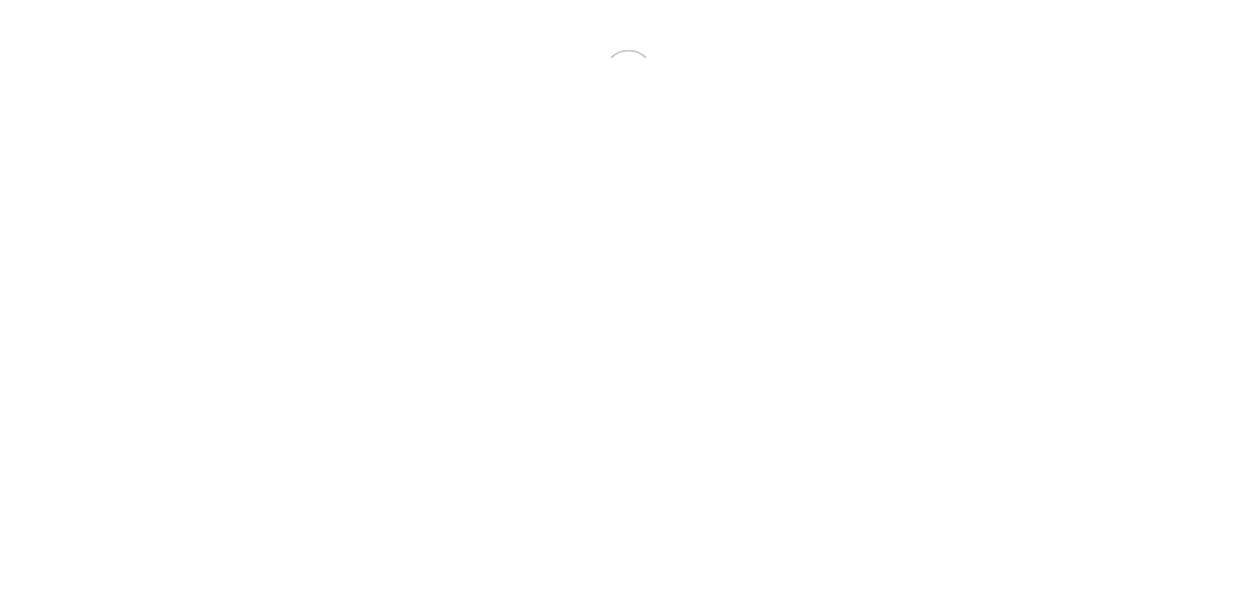 scroll, scrollTop: 0, scrollLeft: 0, axis: both 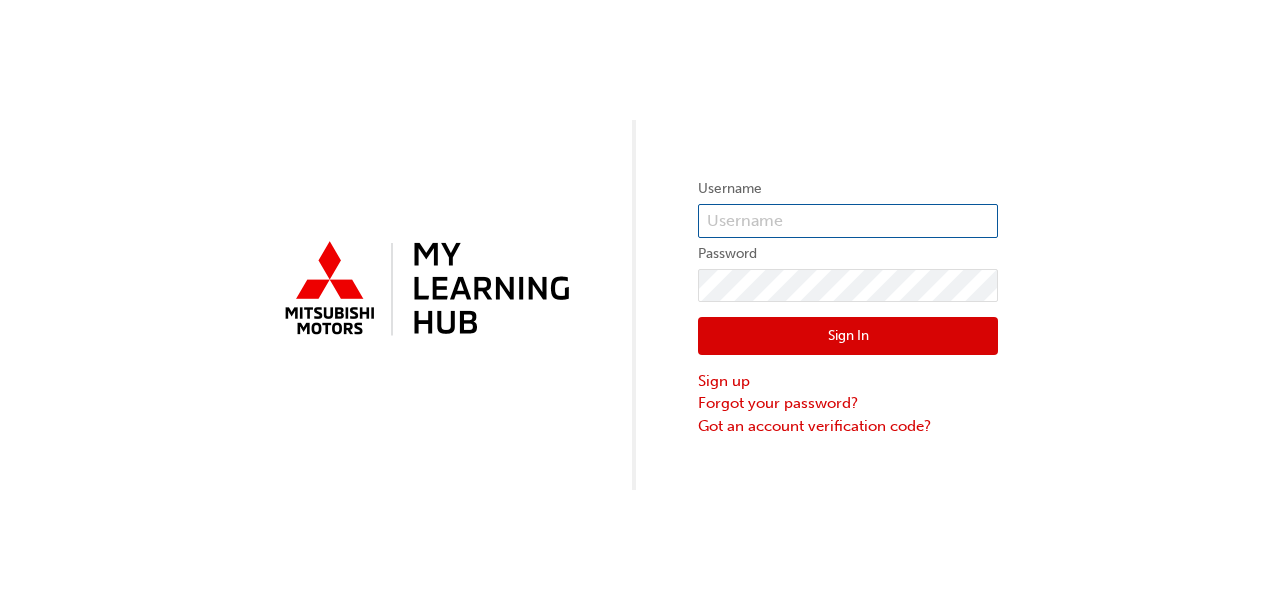 type on "[EMAIL]" 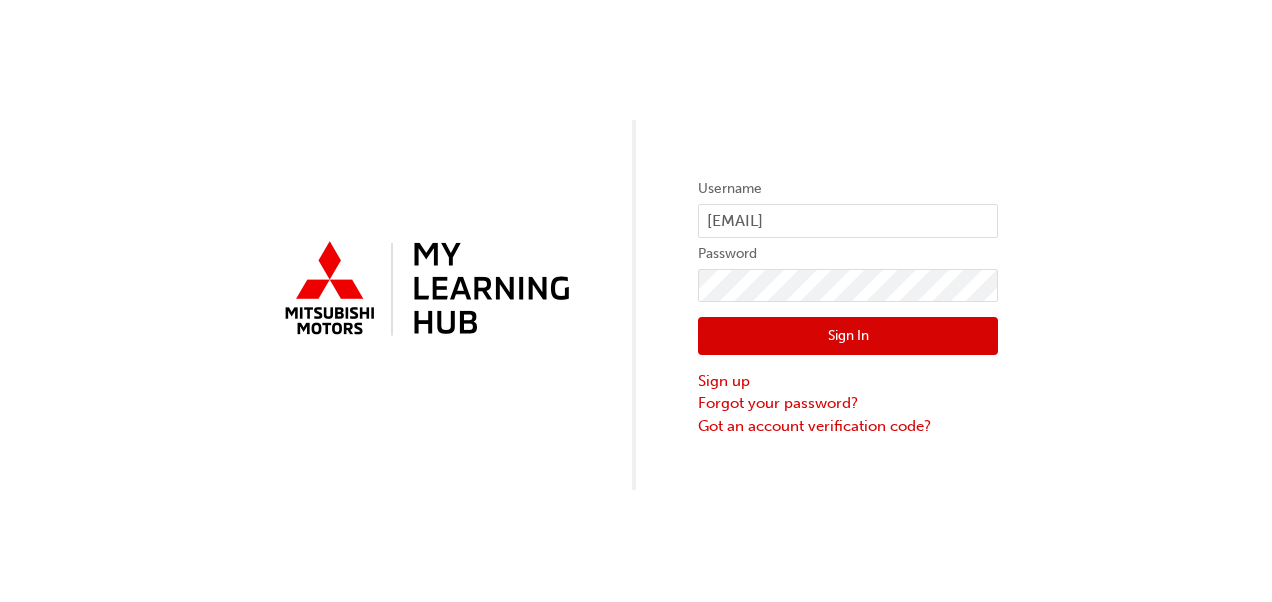click on "Sign In" at bounding box center (848, 336) 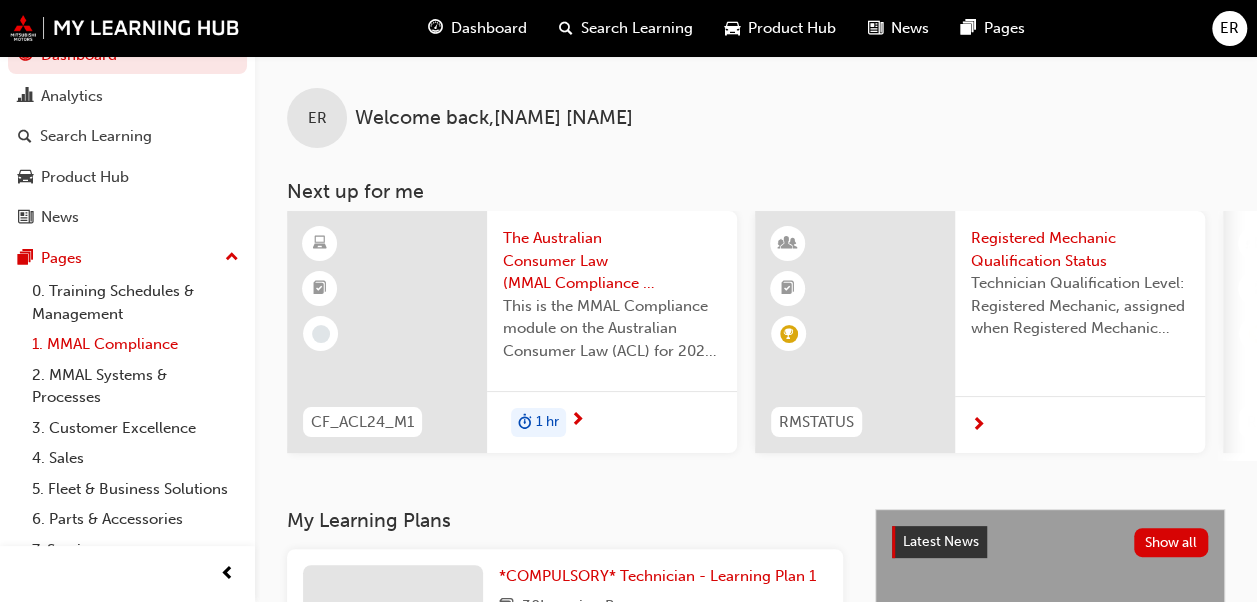 scroll, scrollTop: 0, scrollLeft: 0, axis: both 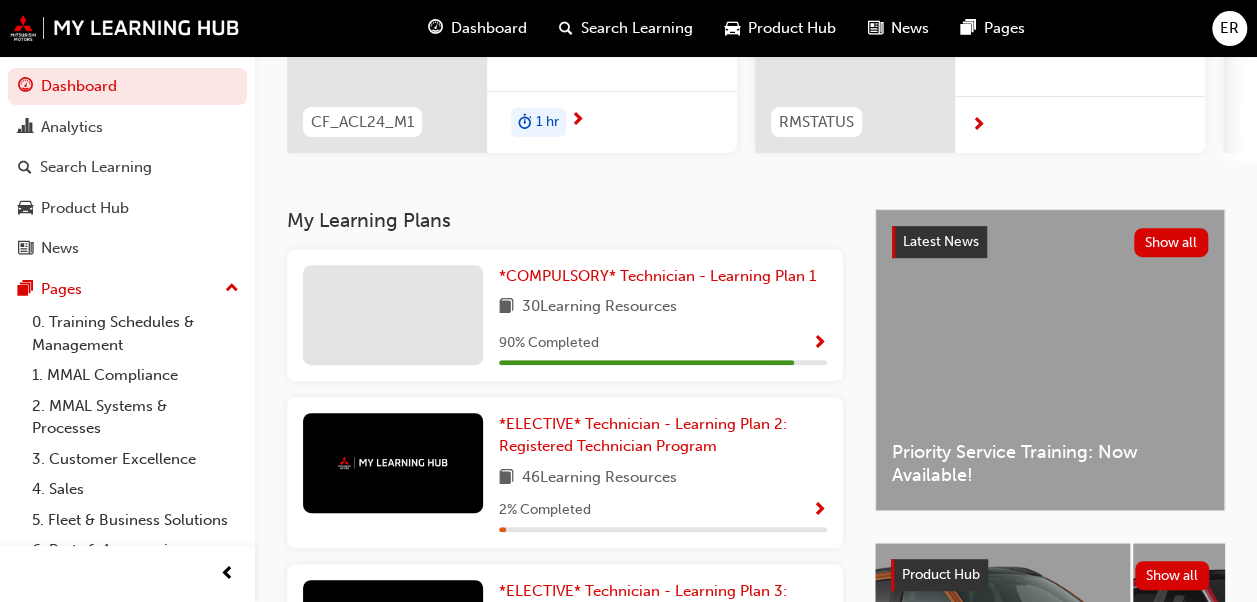 click on "90 % Completed" at bounding box center [663, 343] 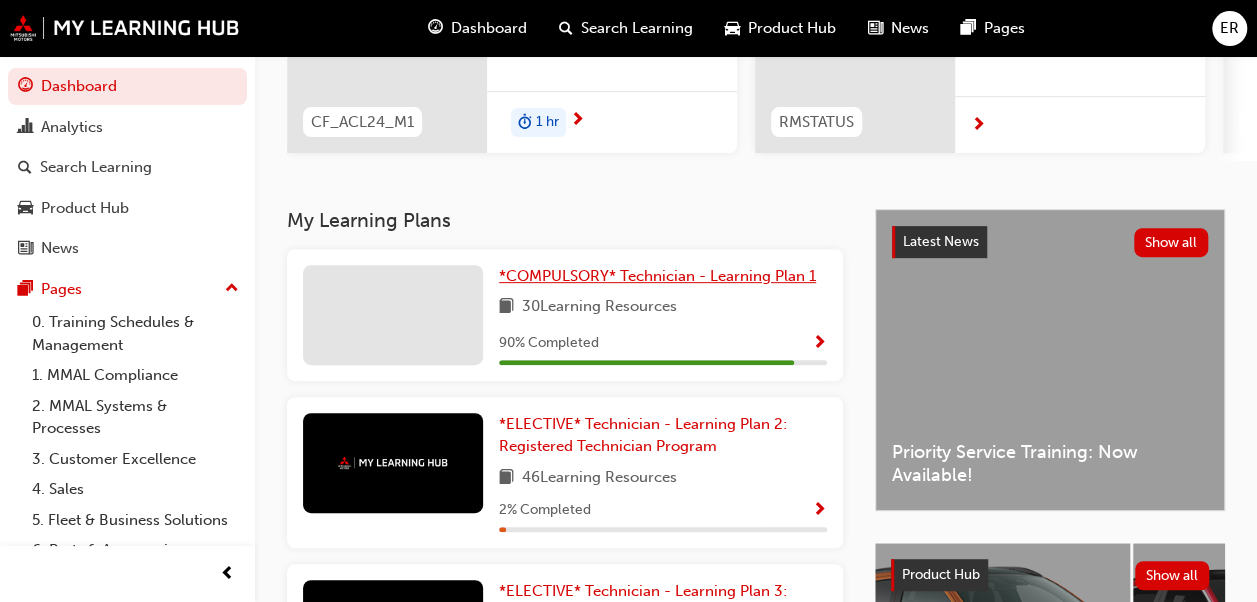 click on "*COMPULSORY* Technician - Learning Plan 1" at bounding box center (661, 276) 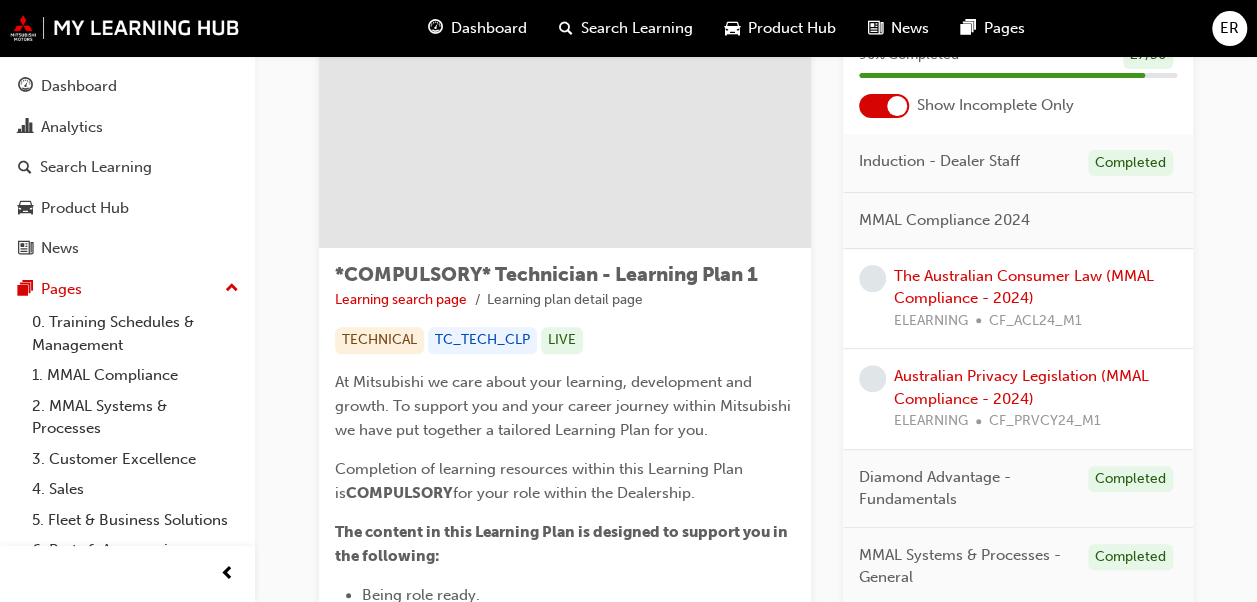 scroll, scrollTop: 200, scrollLeft: 0, axis: vertical 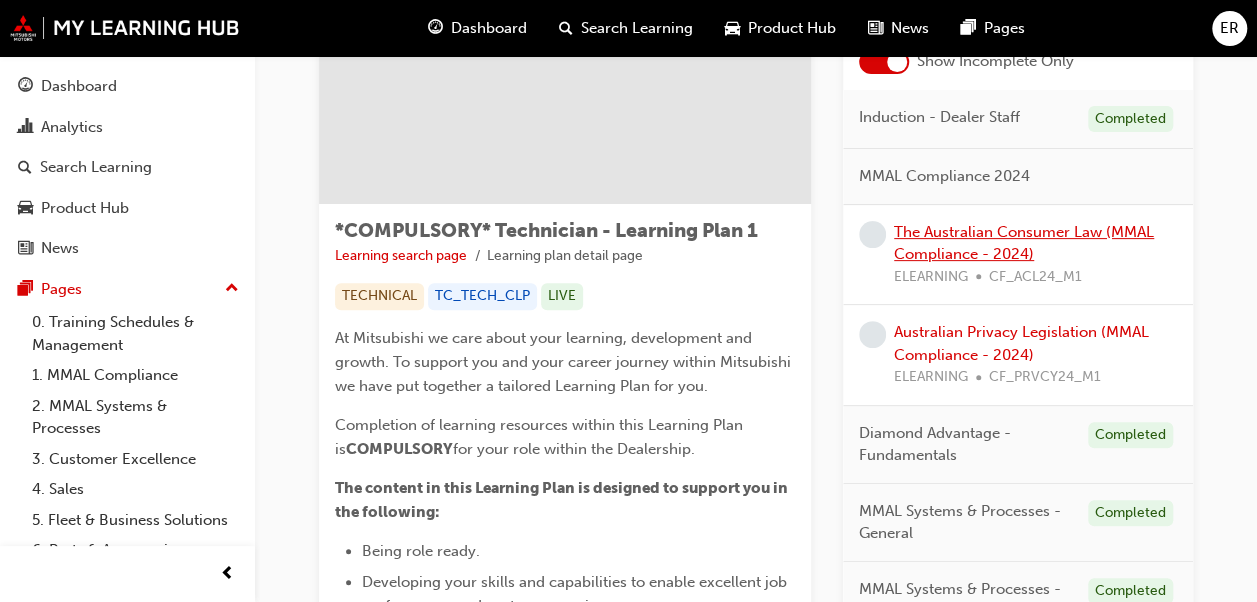 click on "The Australian Consumer Law (MMAL Compliance - 2024)" at bounding box center (1024, 243) 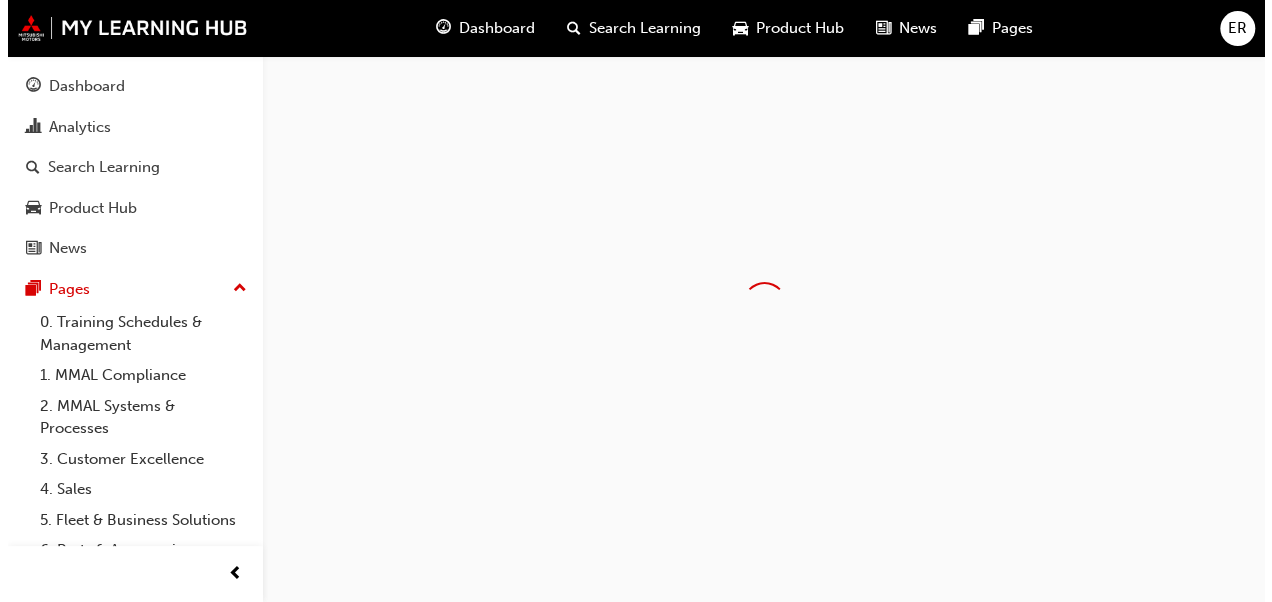scroll, scrollTop: 0, scrollLeft: 0, axis: both 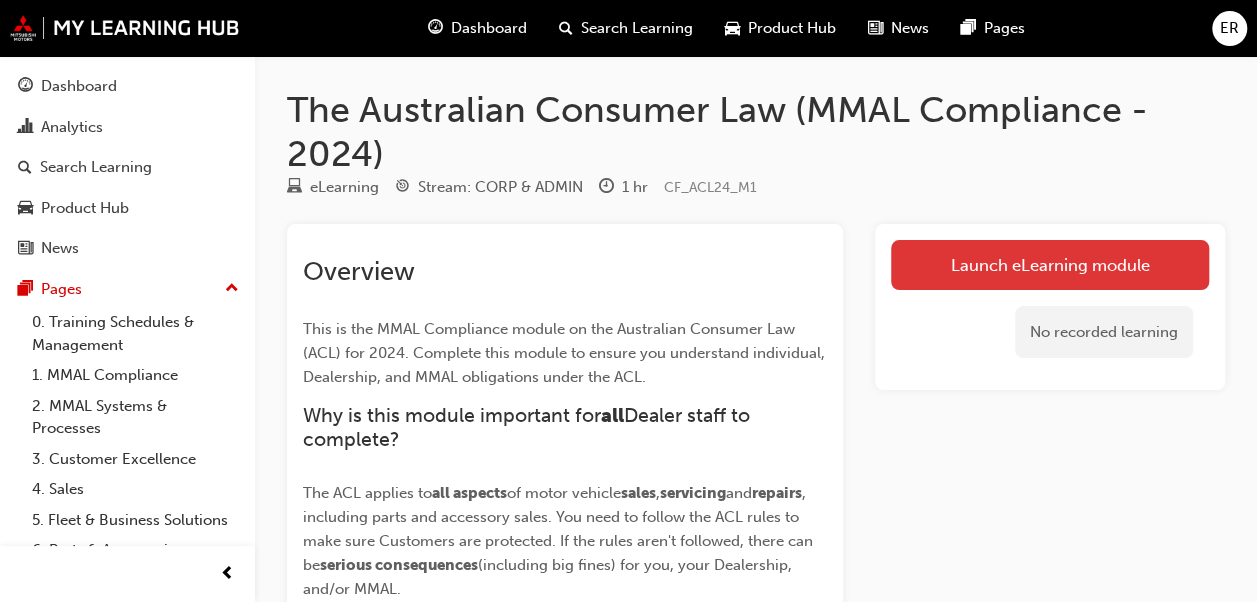 click on "Launch eLearning module" at bounding box center (1050, 265) 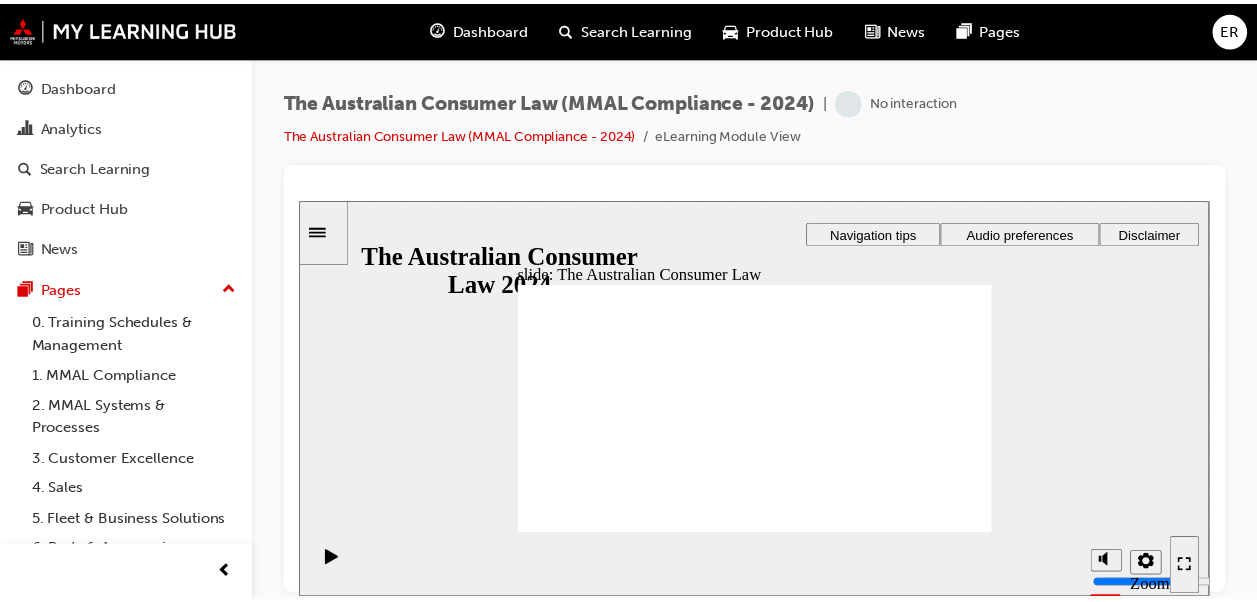 scroll, scrollTop: 0, scrollLeft: 0, axis: both 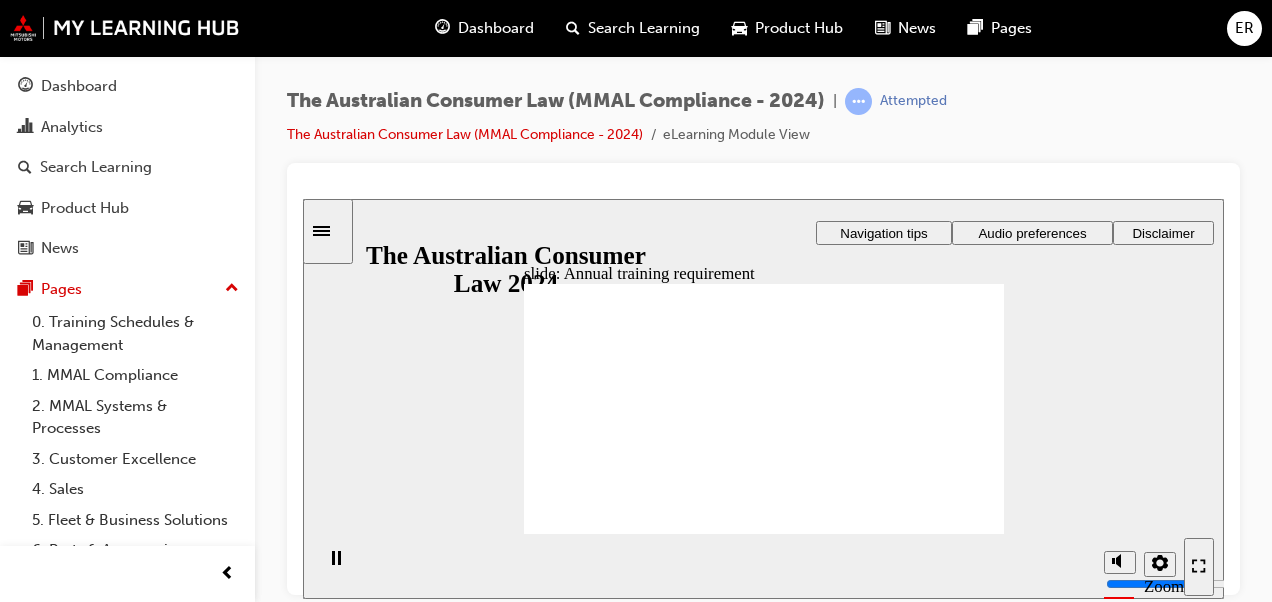 click 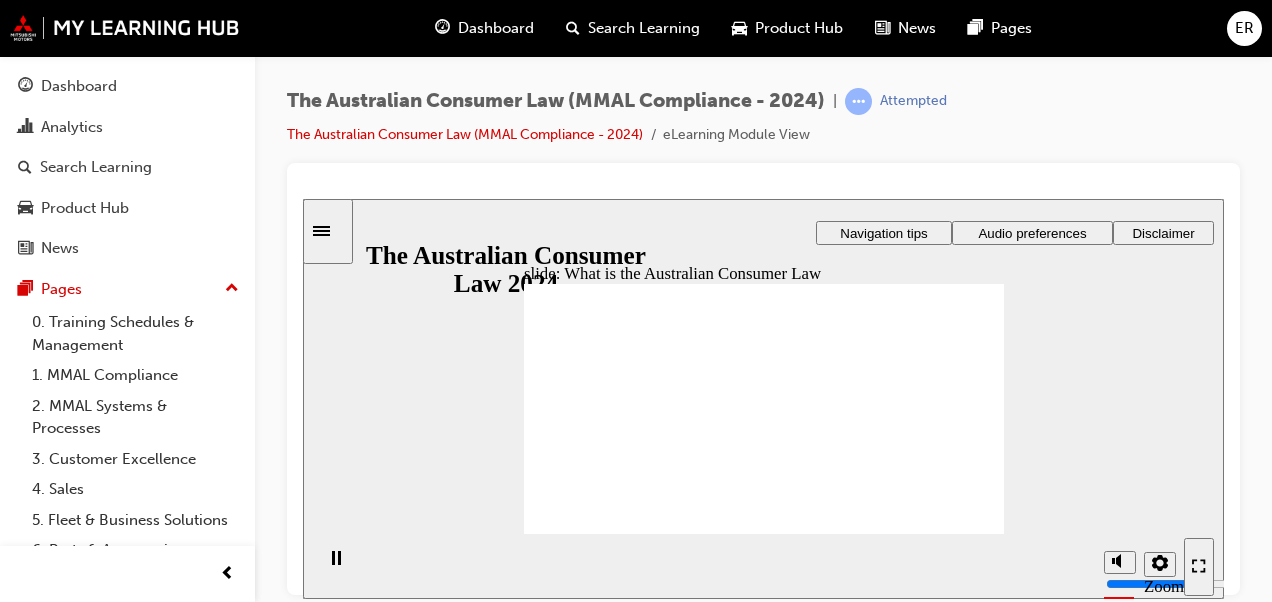 click 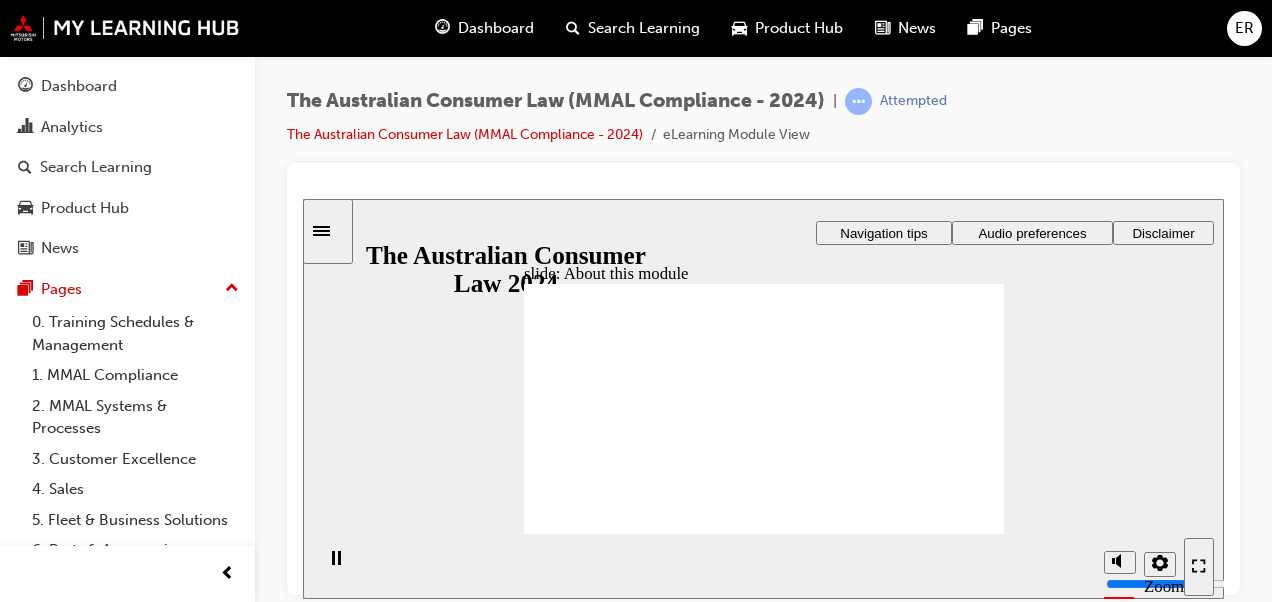 click 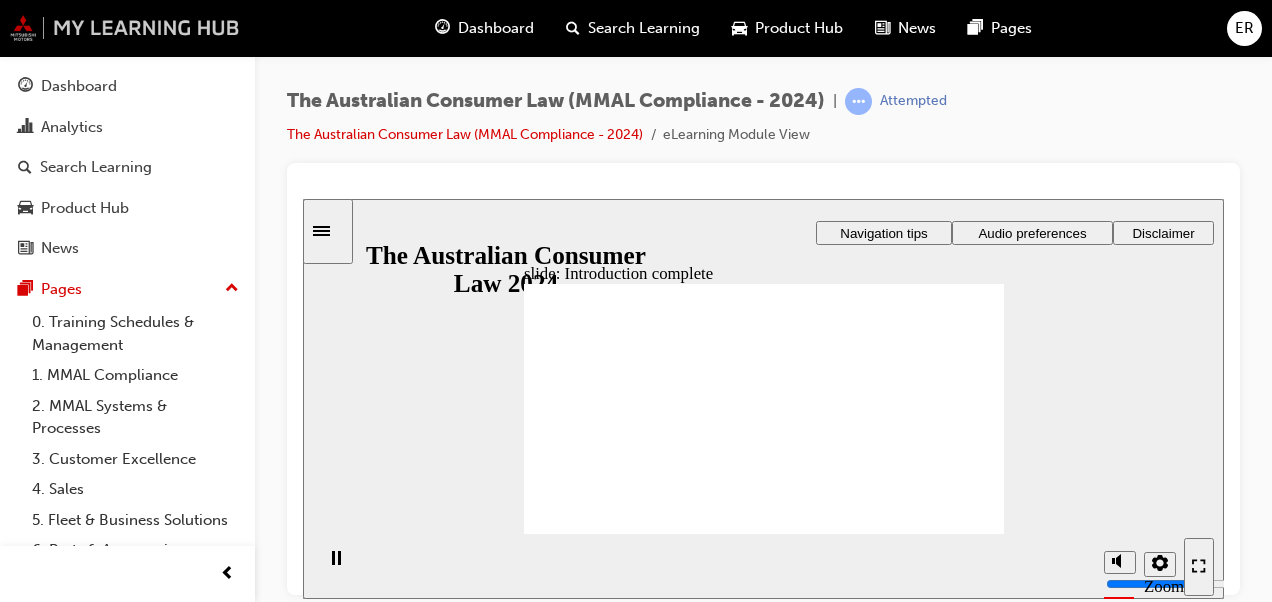 click at bounding box center (125, 28) 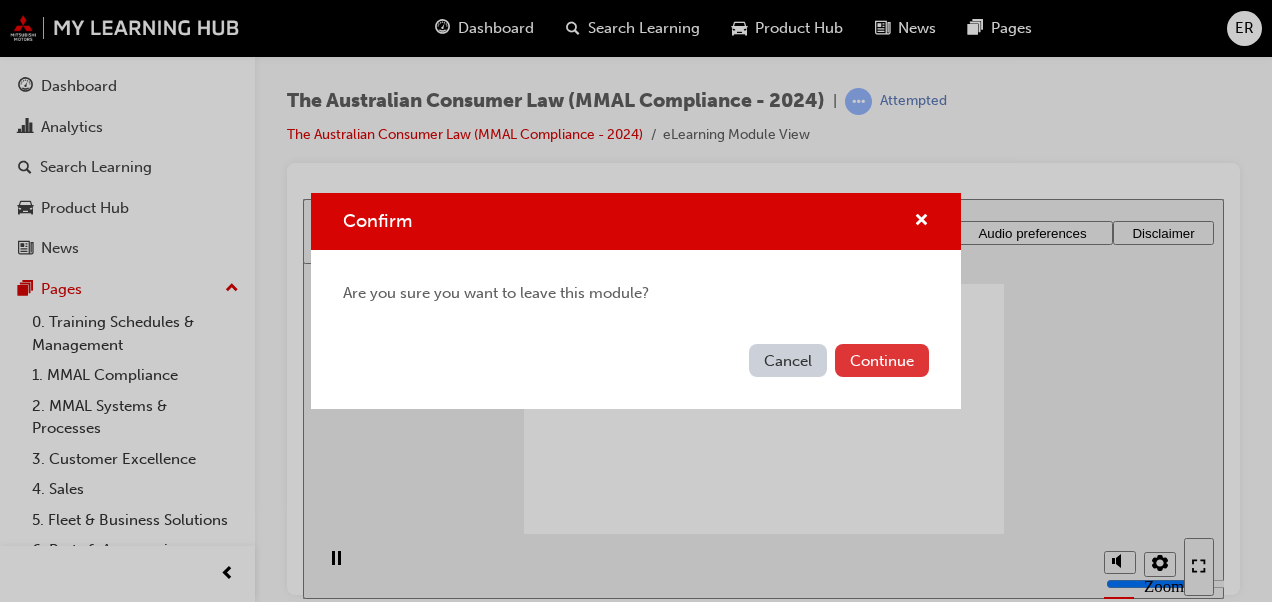 click on "Continue" at bounding box center [882, 360] 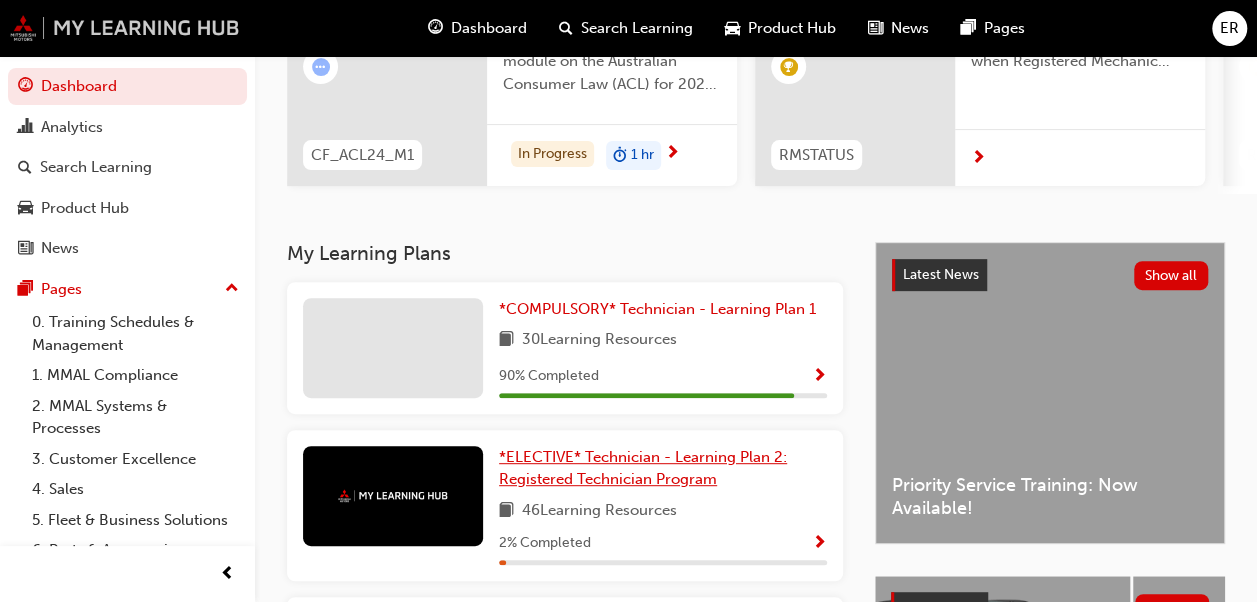 scroll, scrollTop: 300, scrollLeft: 0, axis: vertical 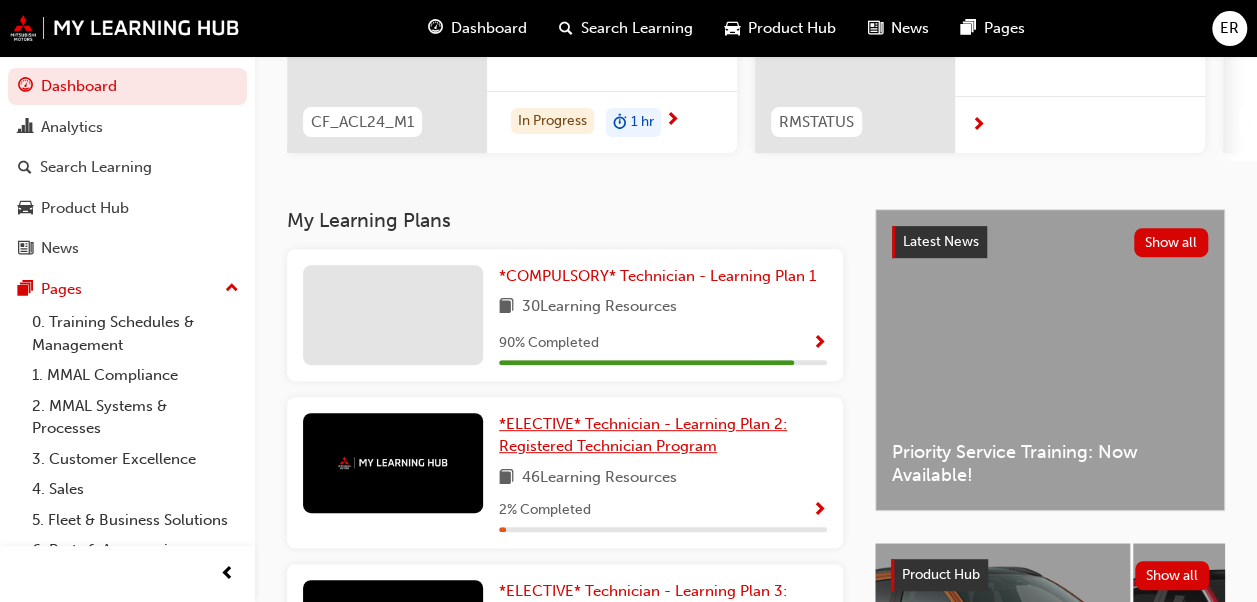 click on "*ELECTIVE* Technician - Learning Plan 2: Registered Technician Program" at bounding box center [643, 435] 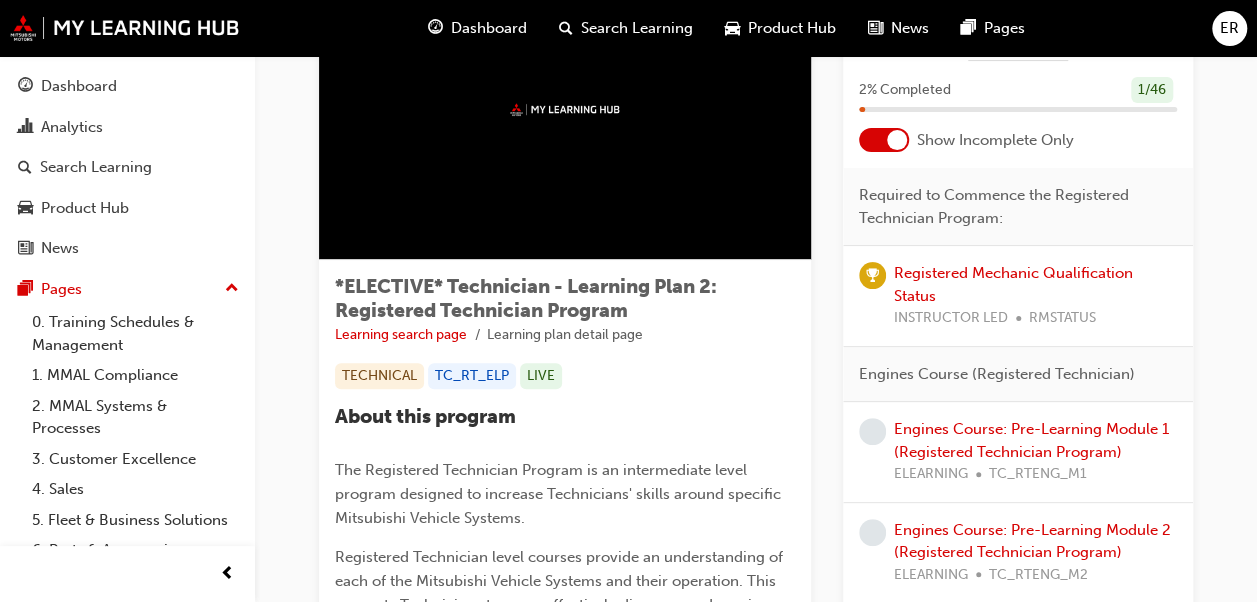 scroll, scrollTop: 200, scrollLeft: 0, axis: vertical 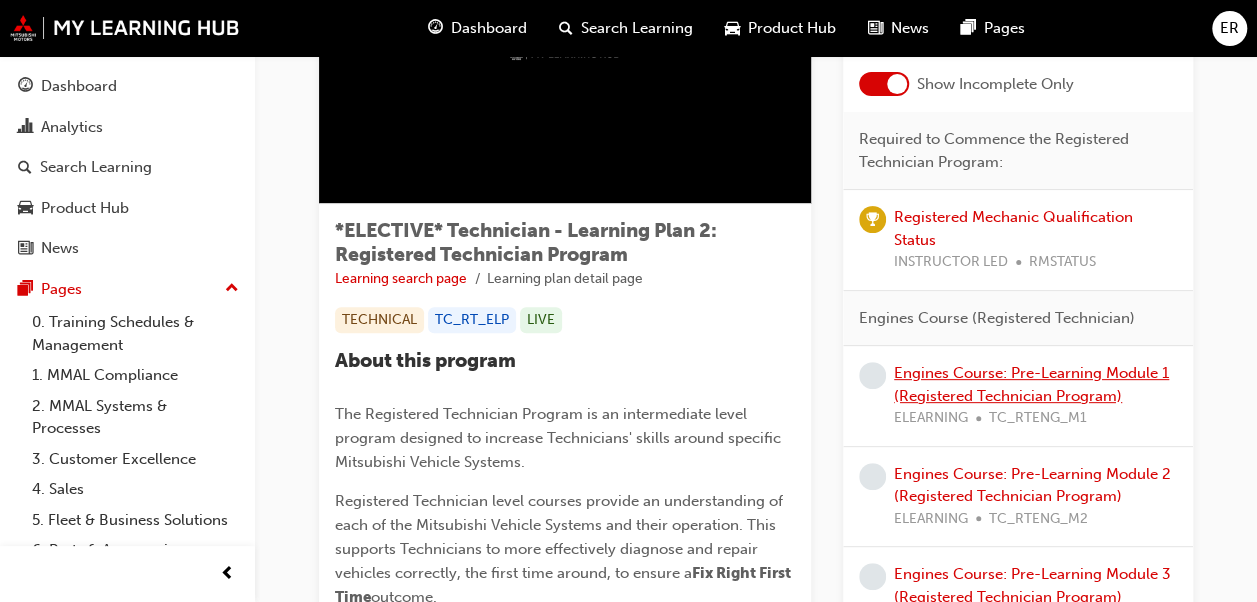 click on "Engines Course: Pre-Learning Module 1 (Registered Technician Program)" at bounding box center [1031, 384] 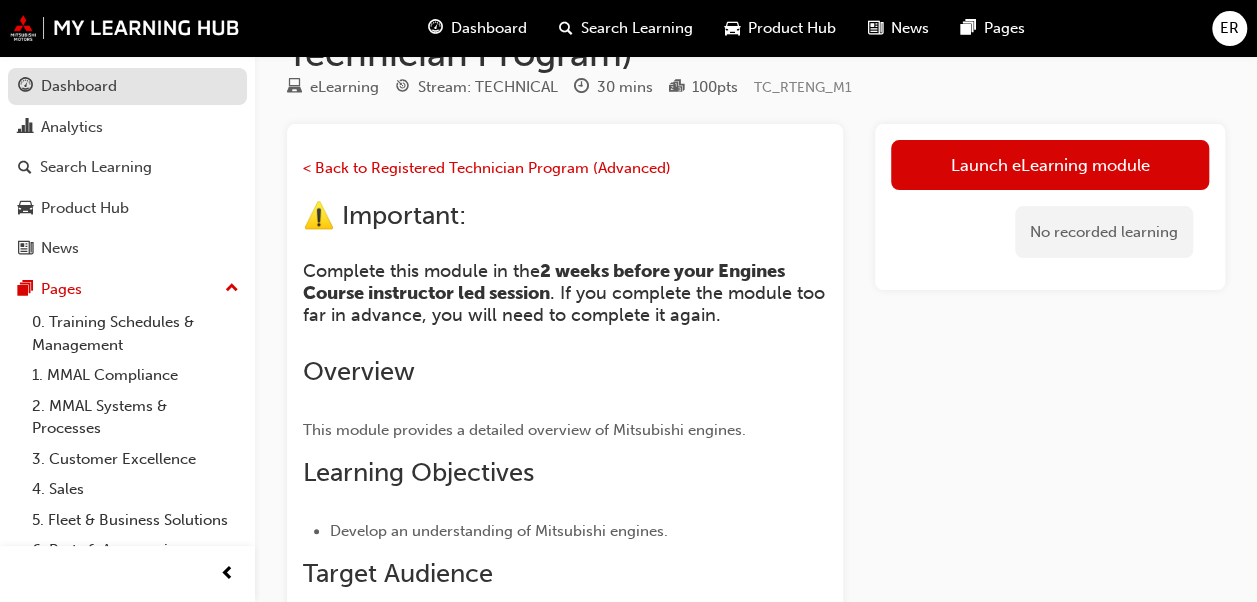 scroll, scrollTop: 0, scrollLeft: 0, axis: both 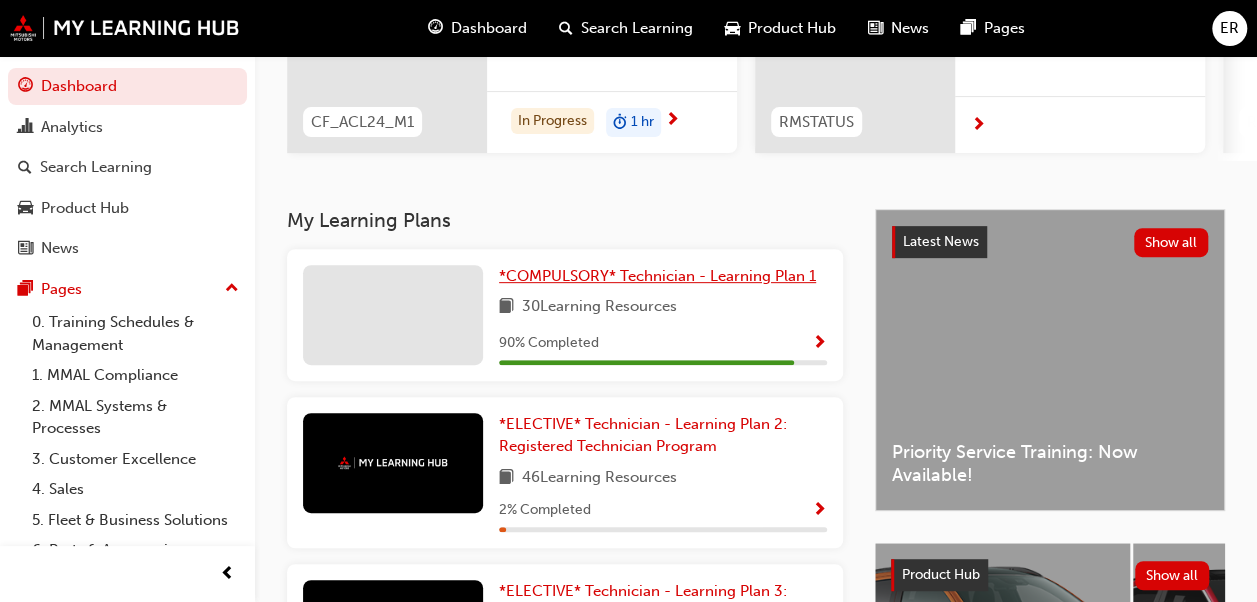click on "*COMPULSORY* Technician - Learning Plan 1" at bounding box center (657, 276) 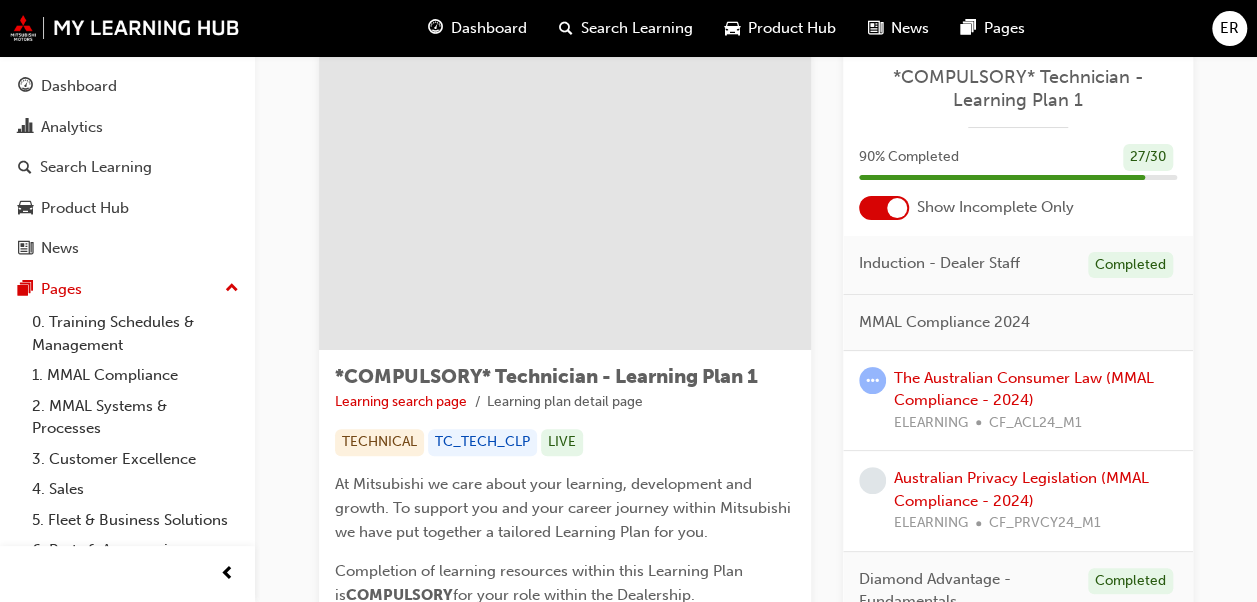 scroll, scrollTop: 100, scrollLeft: 0, axis: vertical 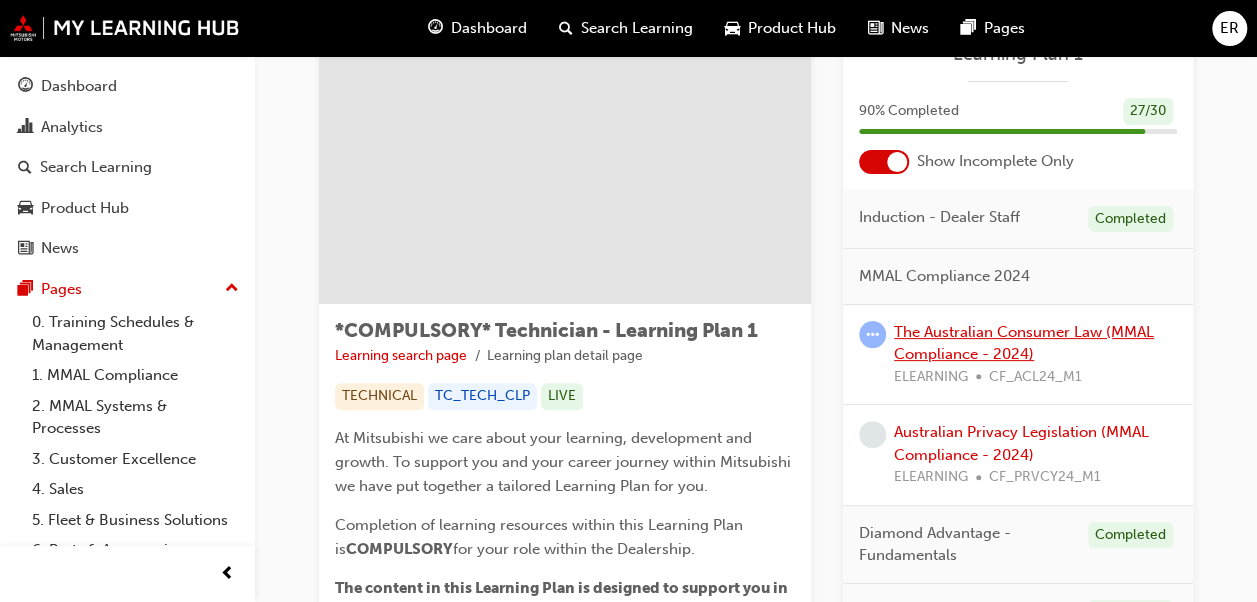 click on "The Australian Consumer Law (MMAL Compliance - 2024)" at bounding box center (1024, 343) 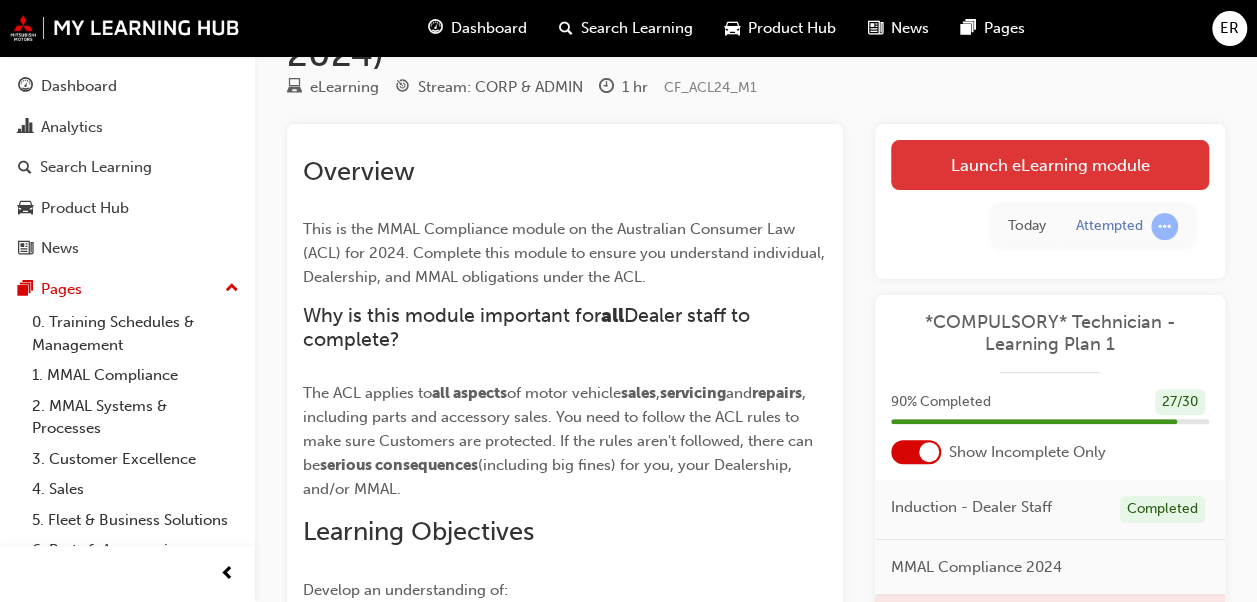 click on "Launch eLearning module" at bounding box center [1050, 165] 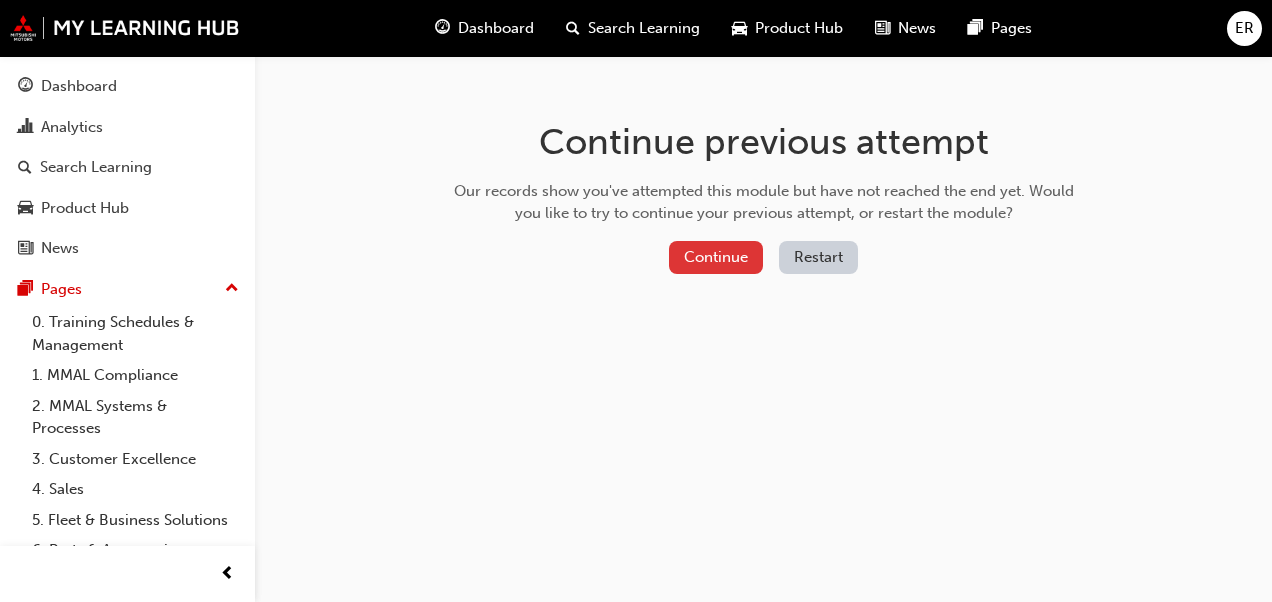 click on "Continue" at bounding box center (716, 257) 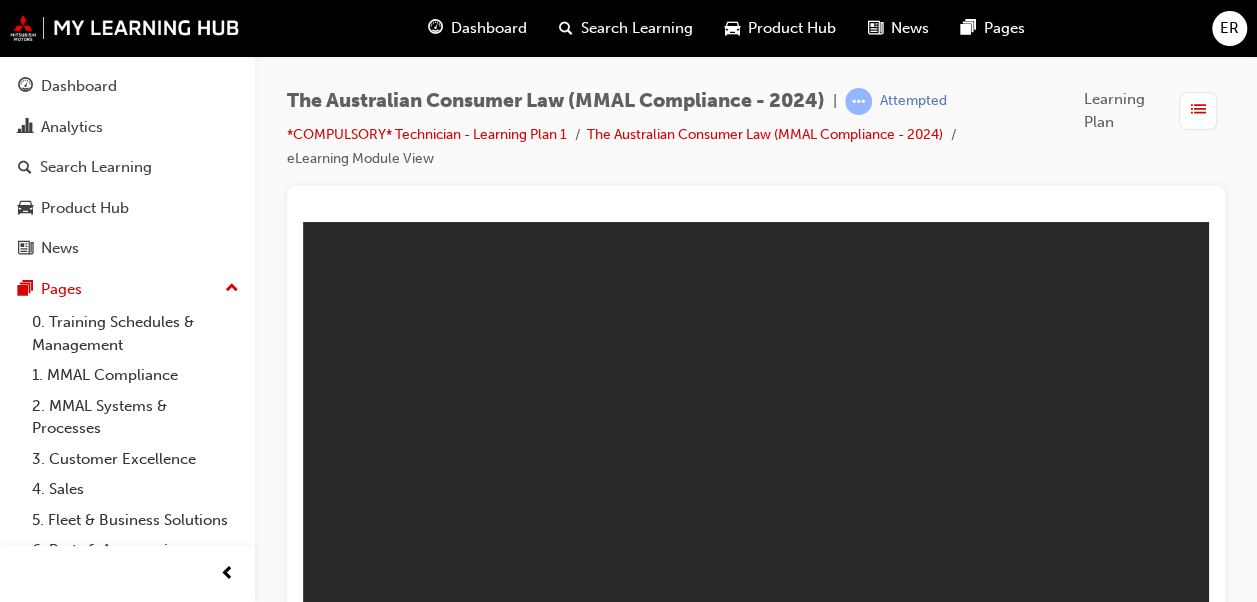 scroll, scrollTop: 0, scrollLeft: 0, axis: both 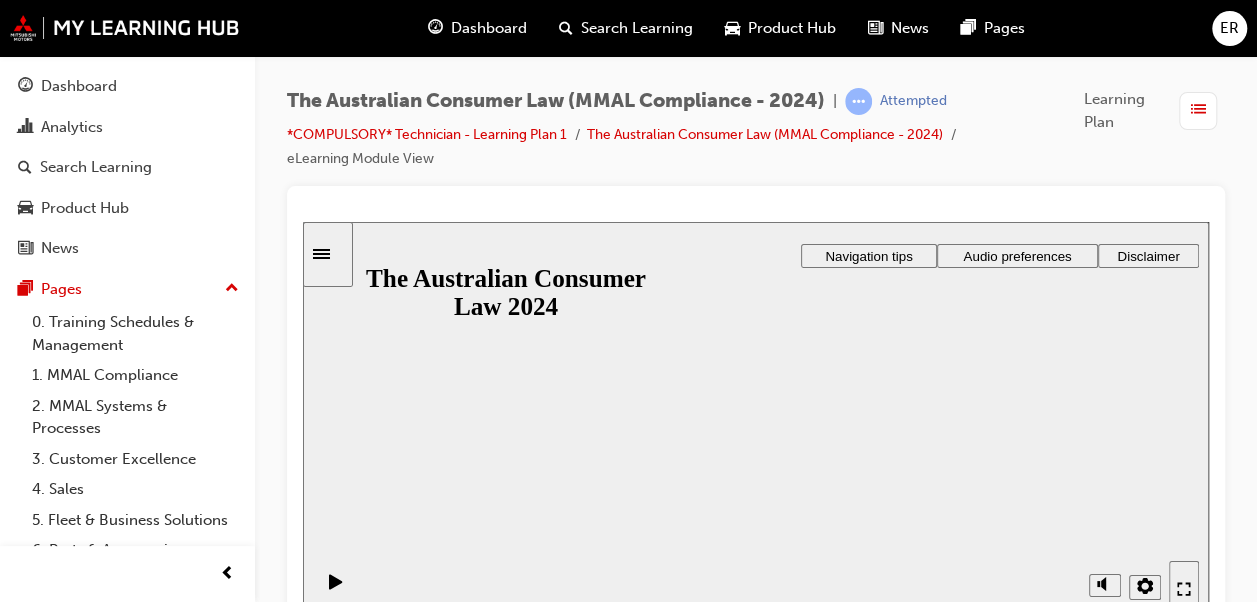 click on "Resume" at bounding box center (342, 869) 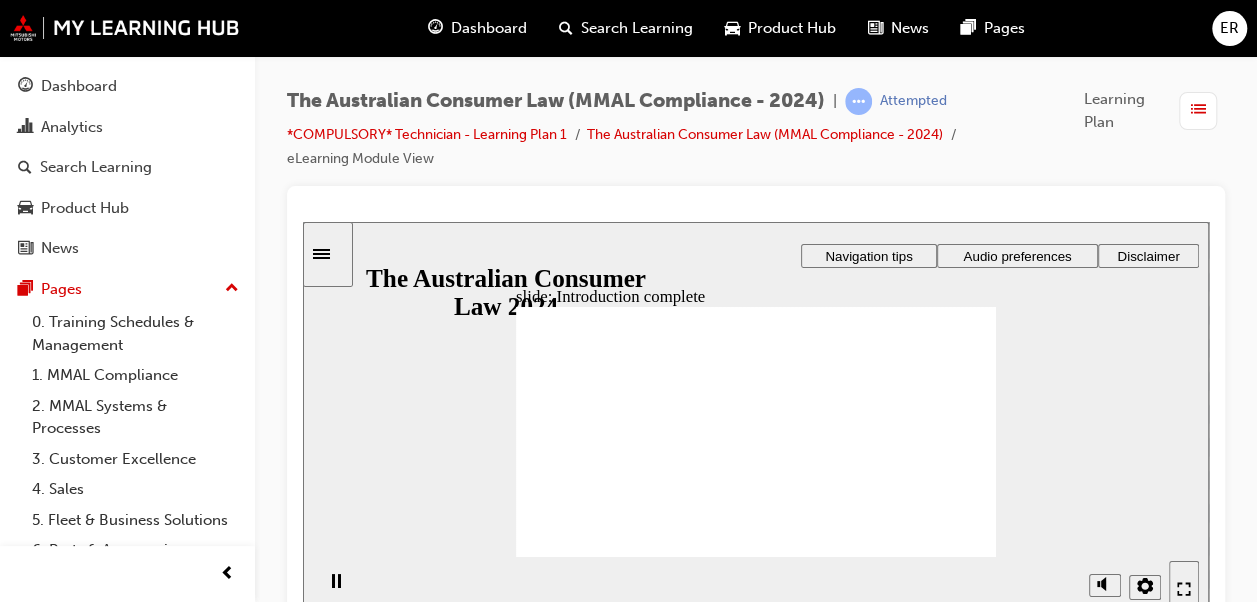 scroll, scrollTop: 19, scrollLeft: 0, axis: vertical 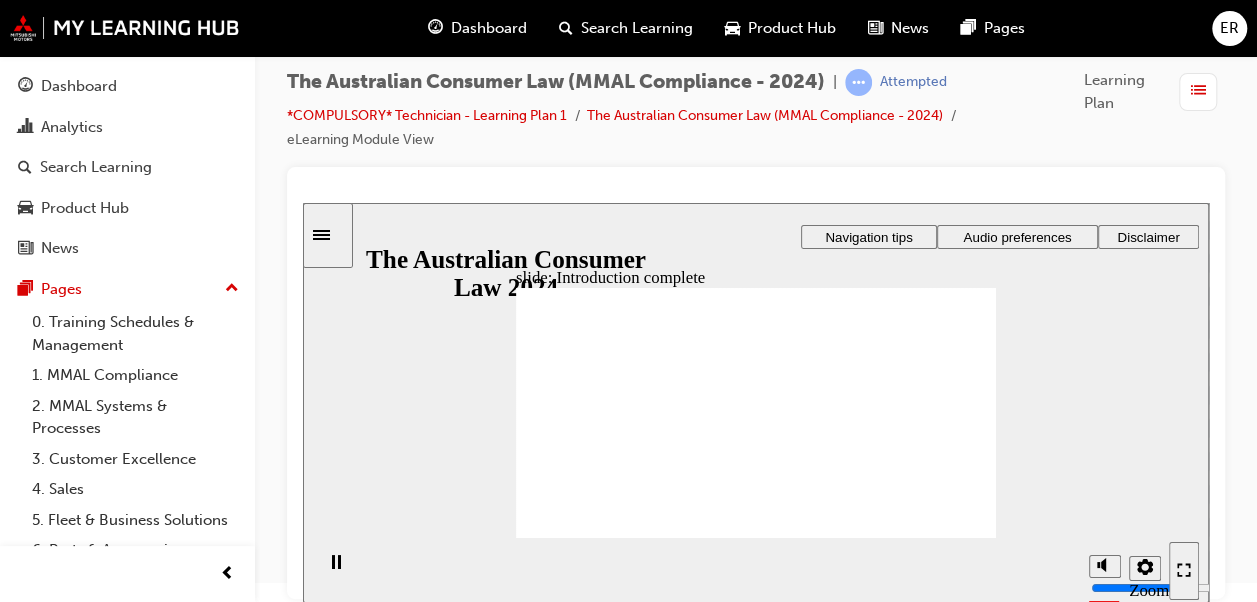 click 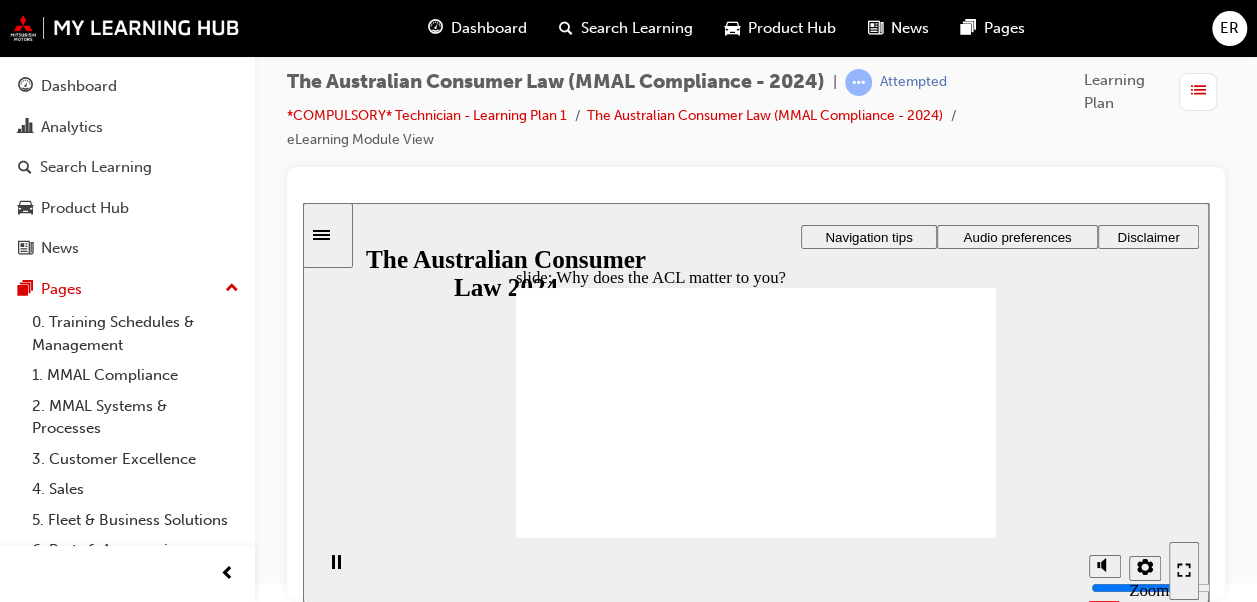 click 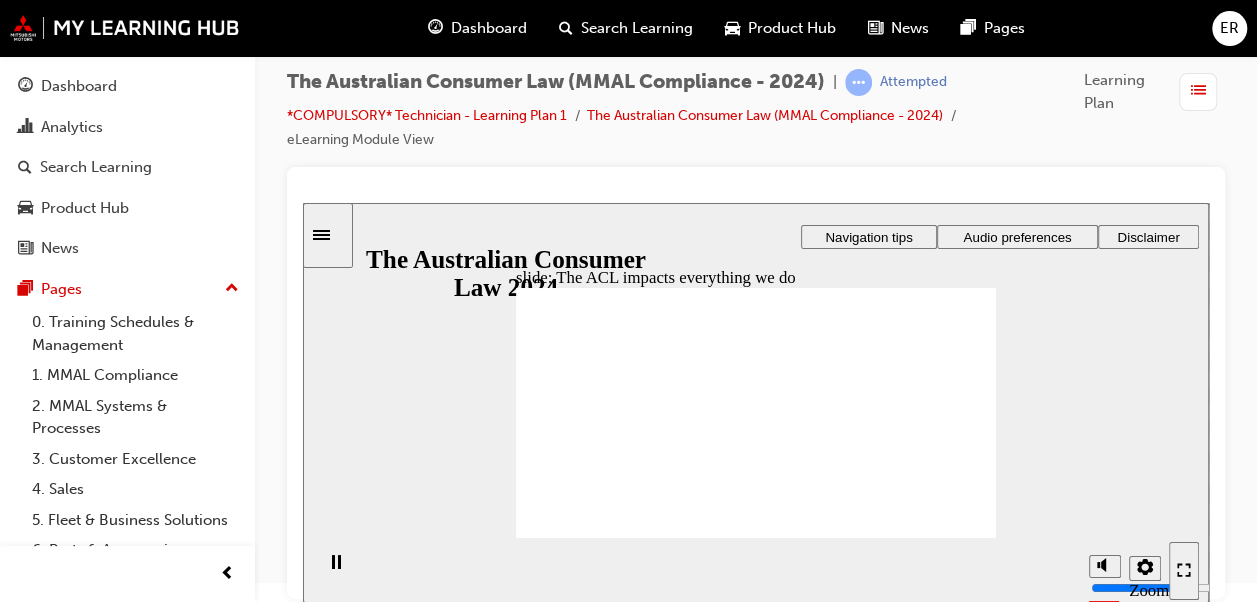 click 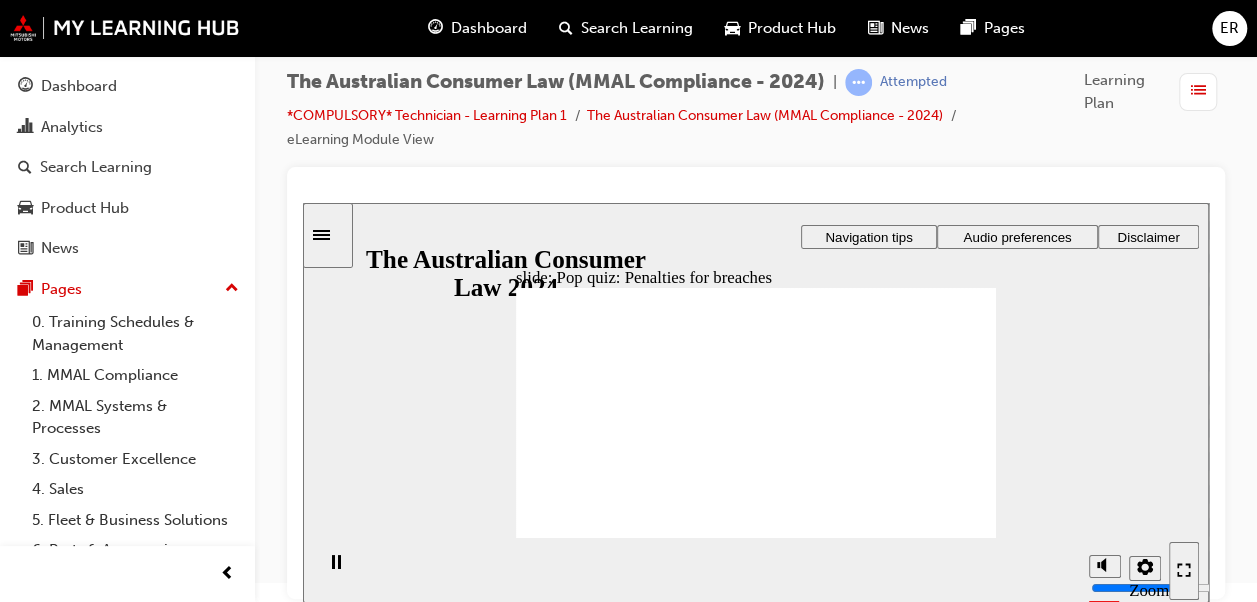 radio on "true" 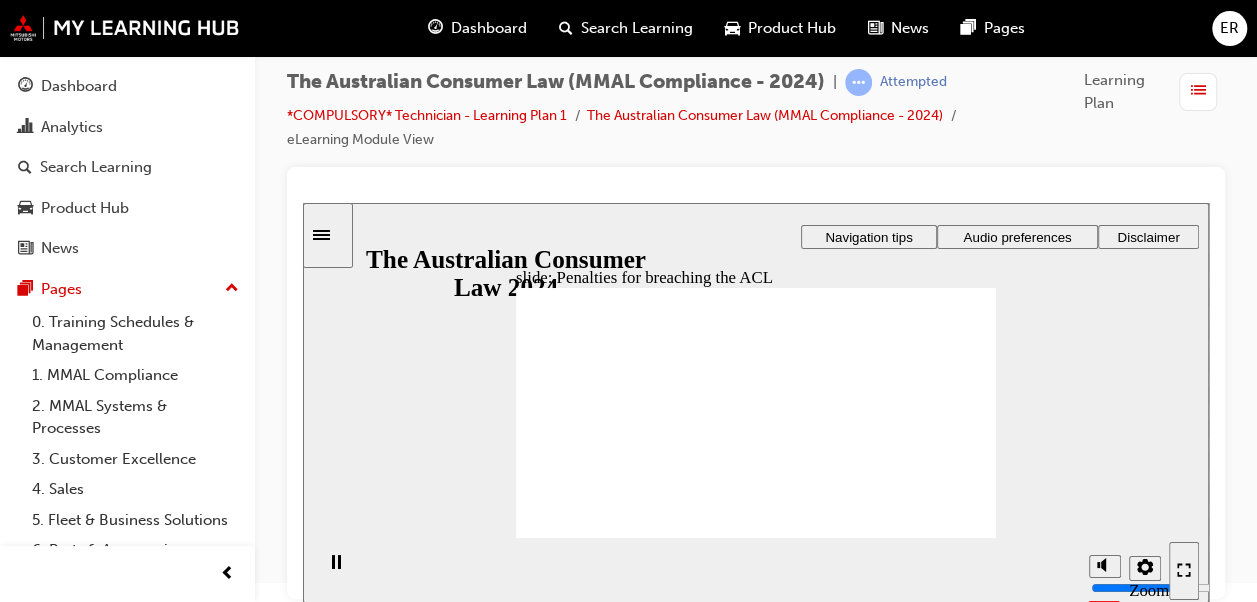 click 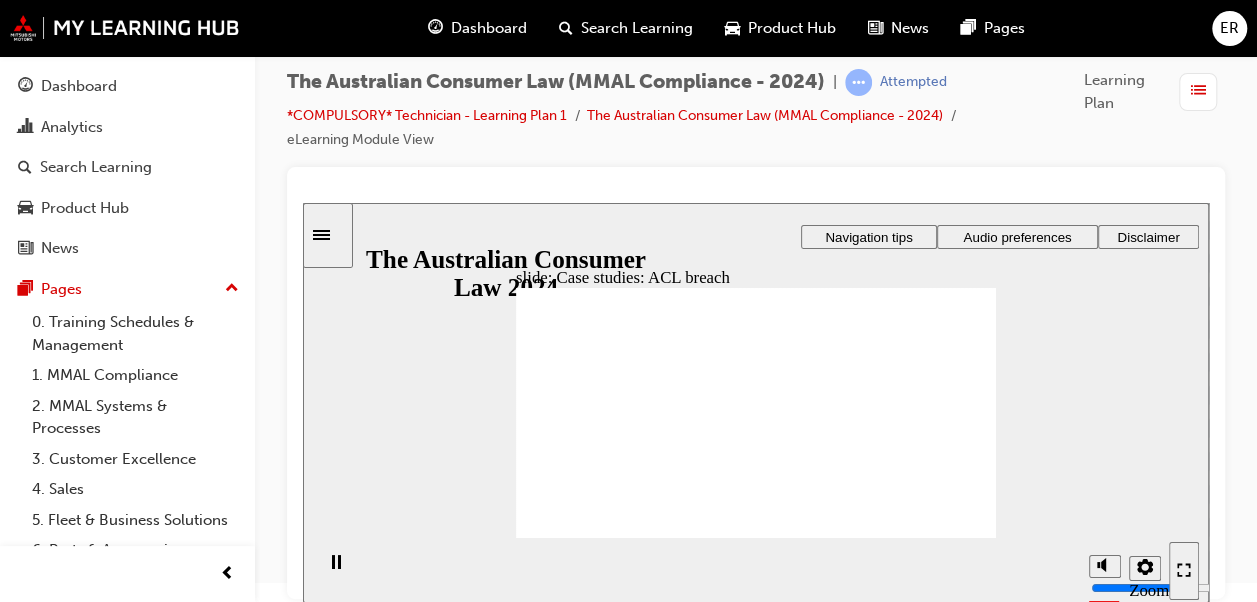 click 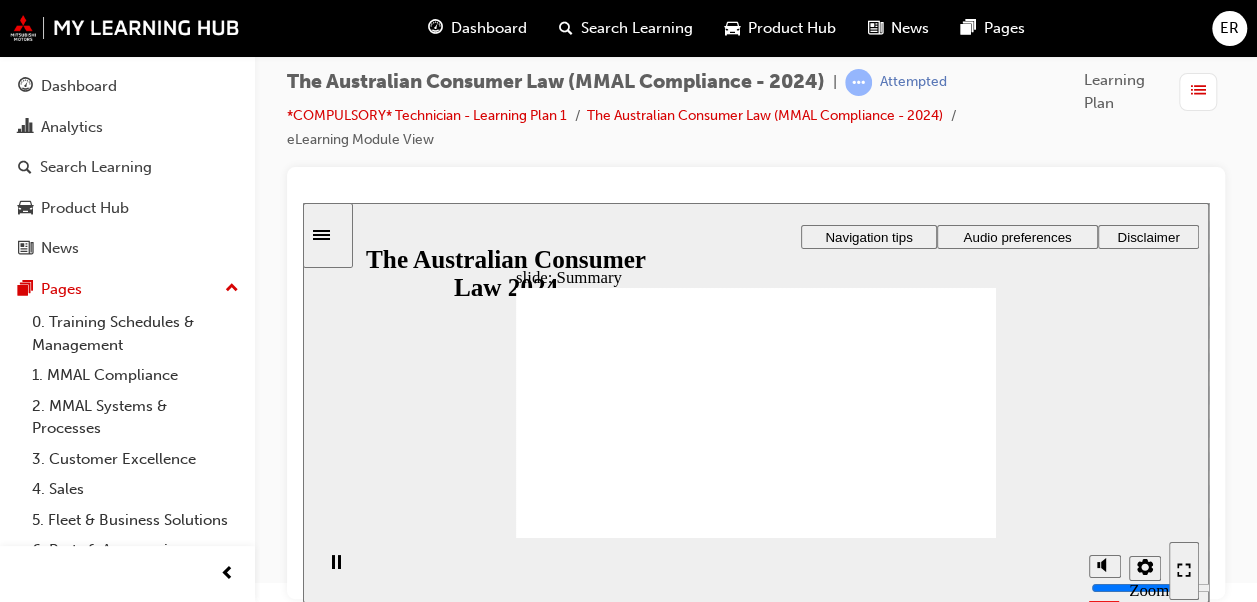 click 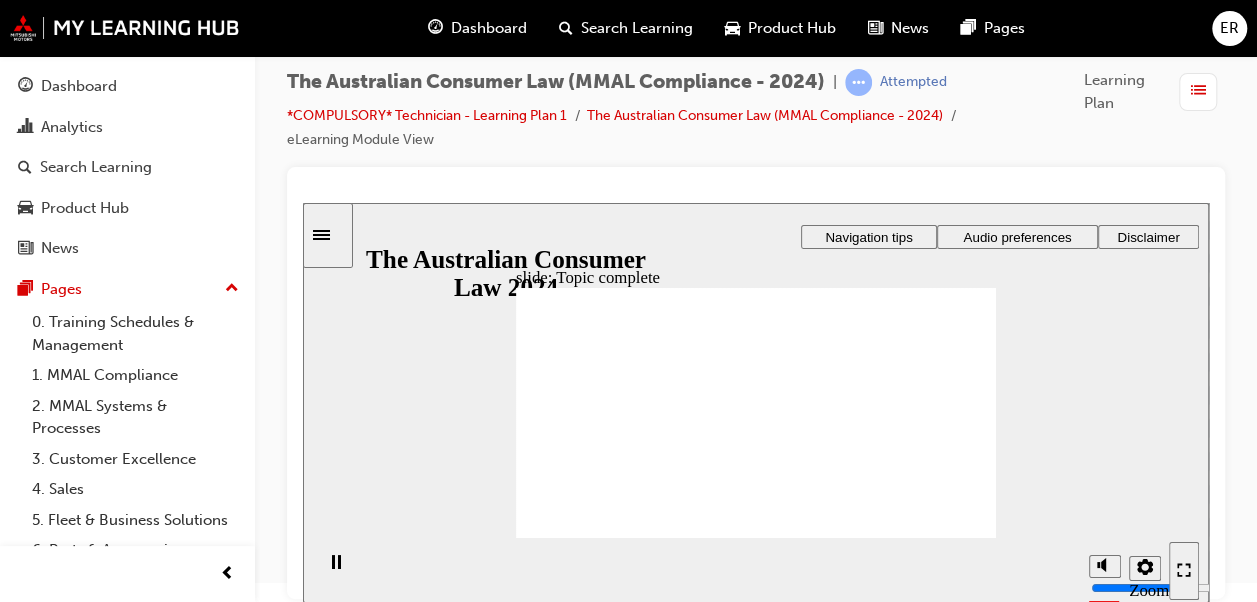 click 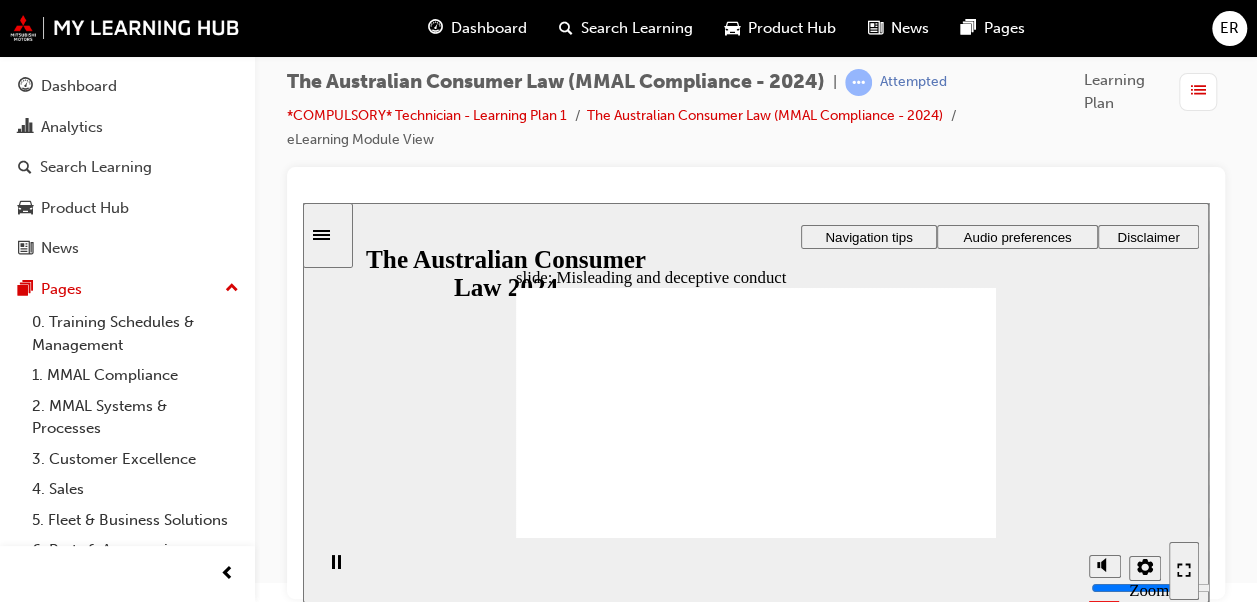 click 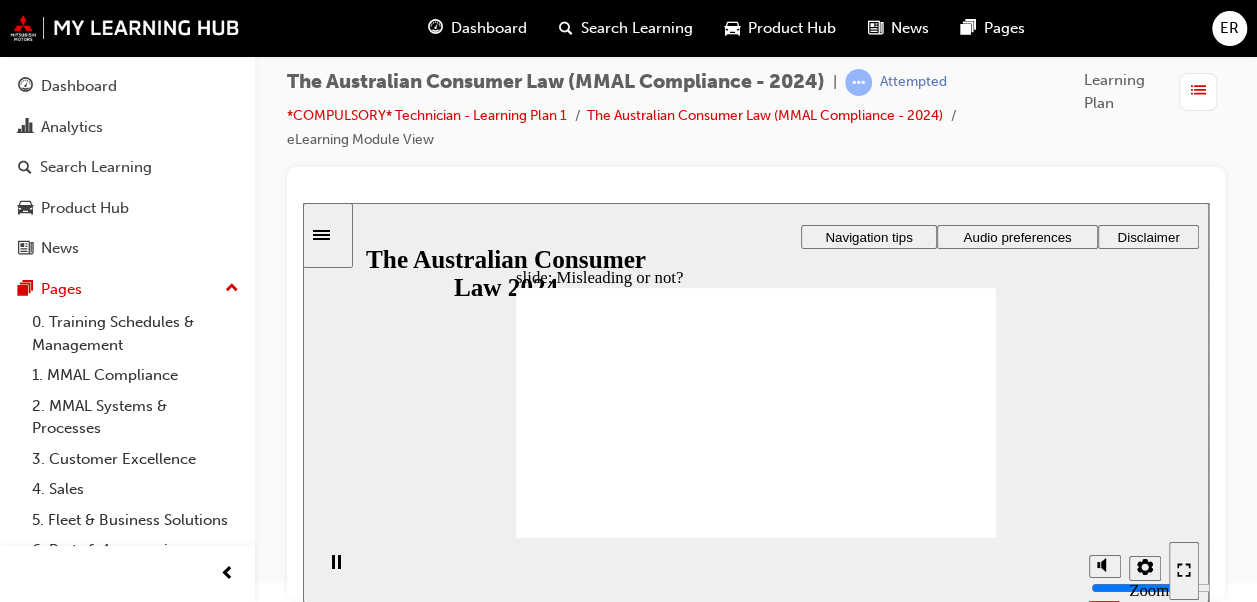 click 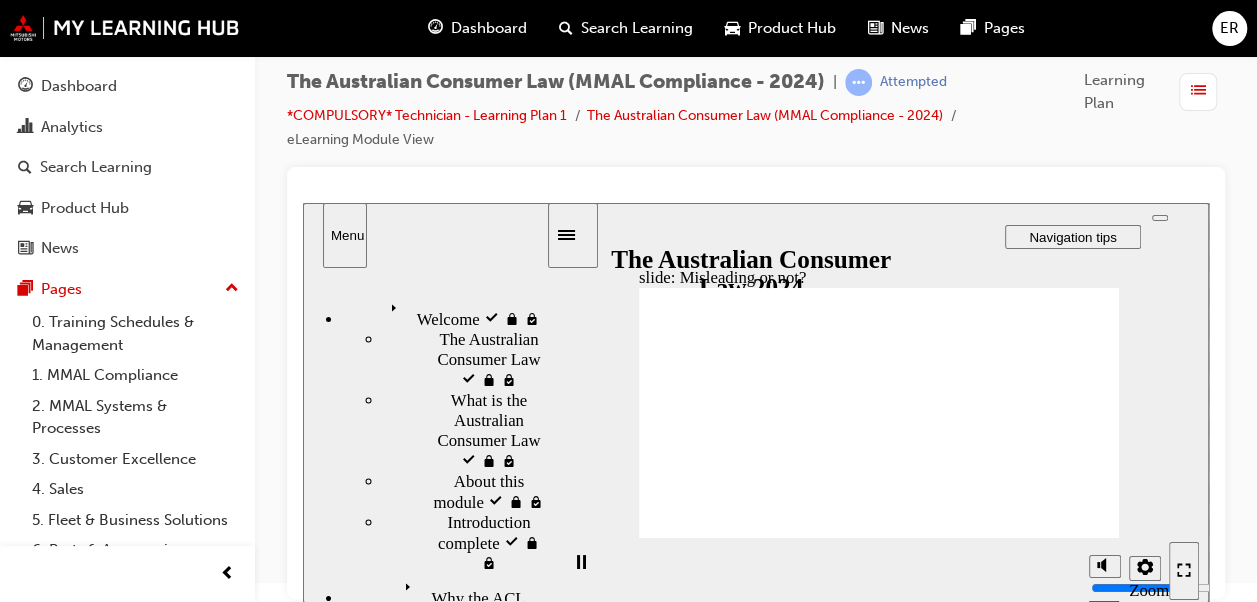 click on "Menu" at bounding box center (345, 235) 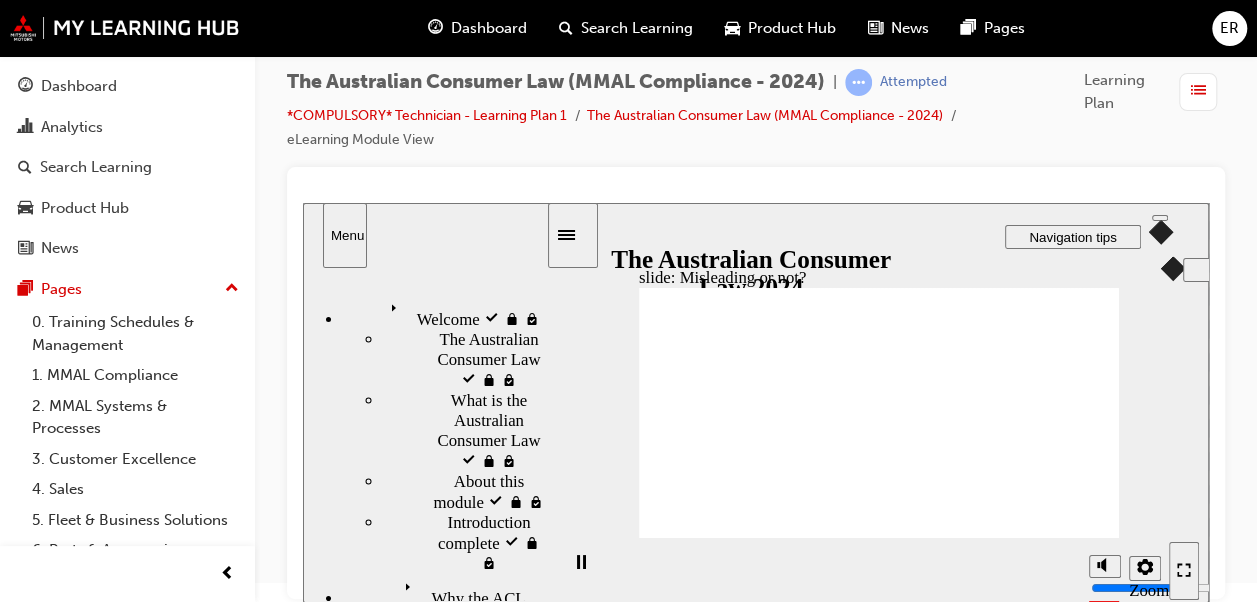 click on "Audio preferences" at bounding box center (1263, 270) 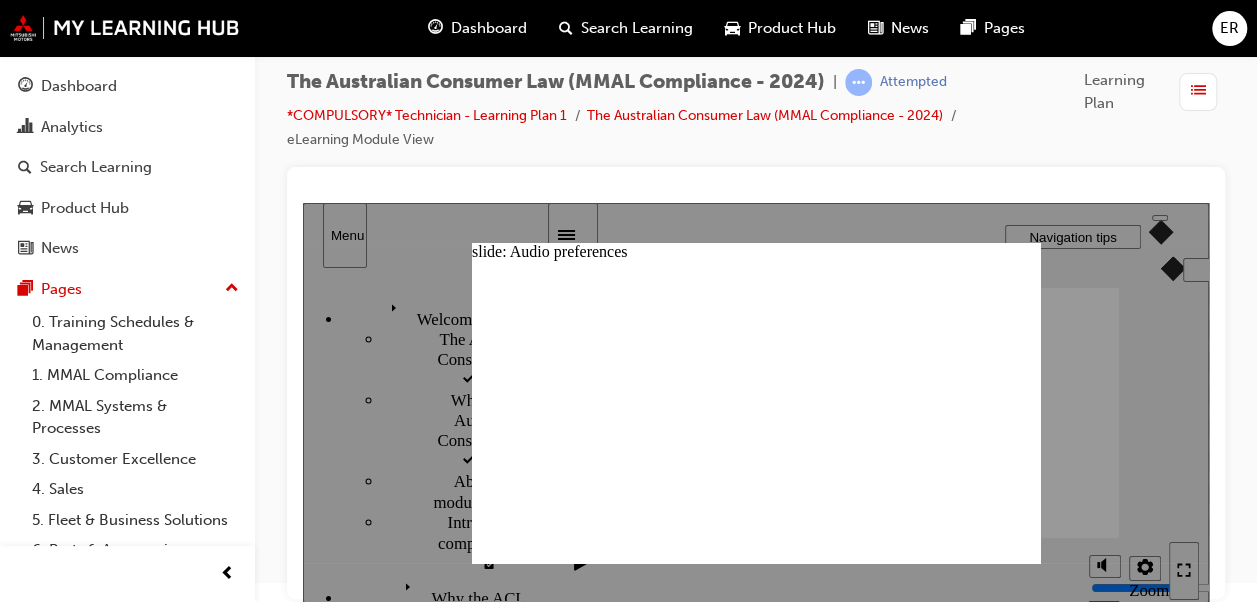 click 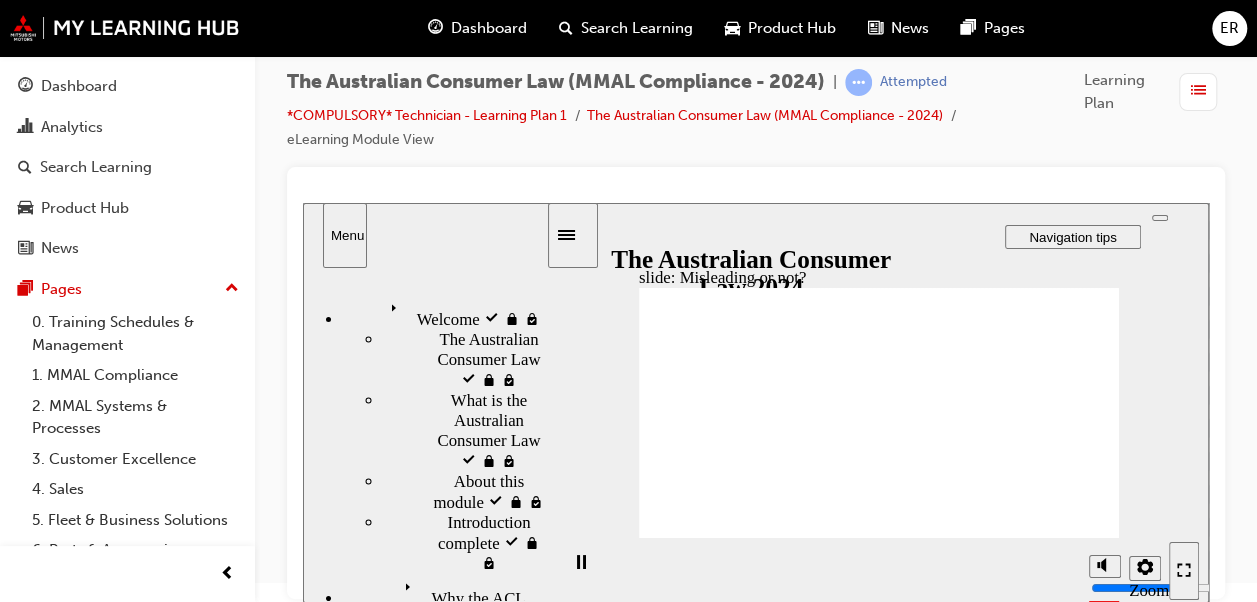 click at bounding box center (573, 235) 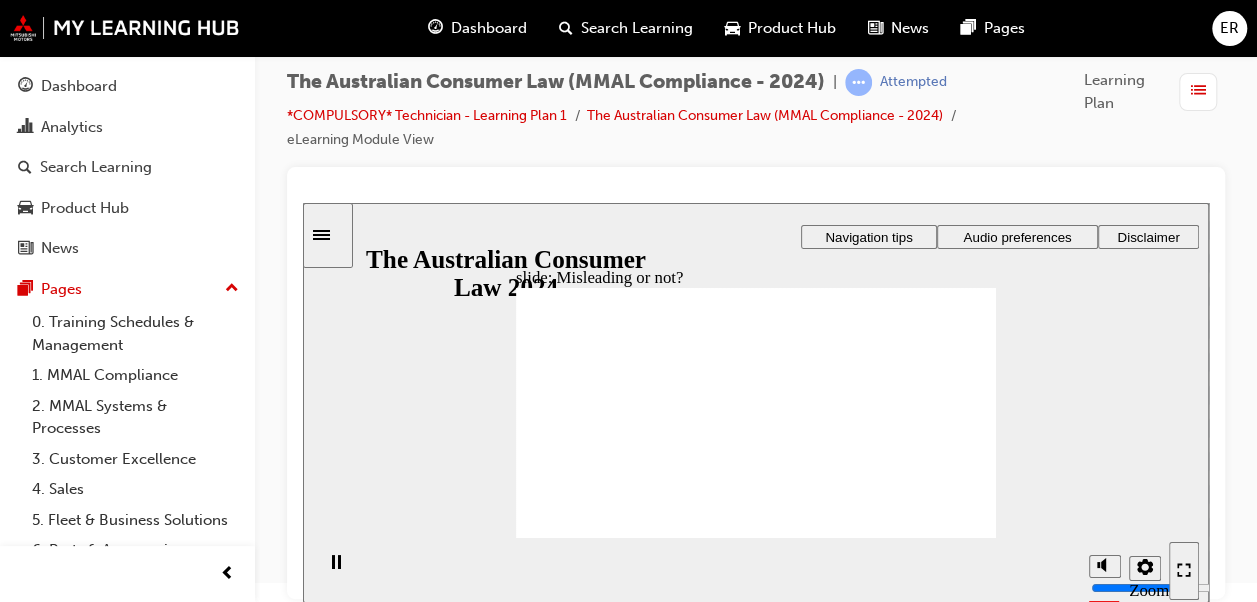 click 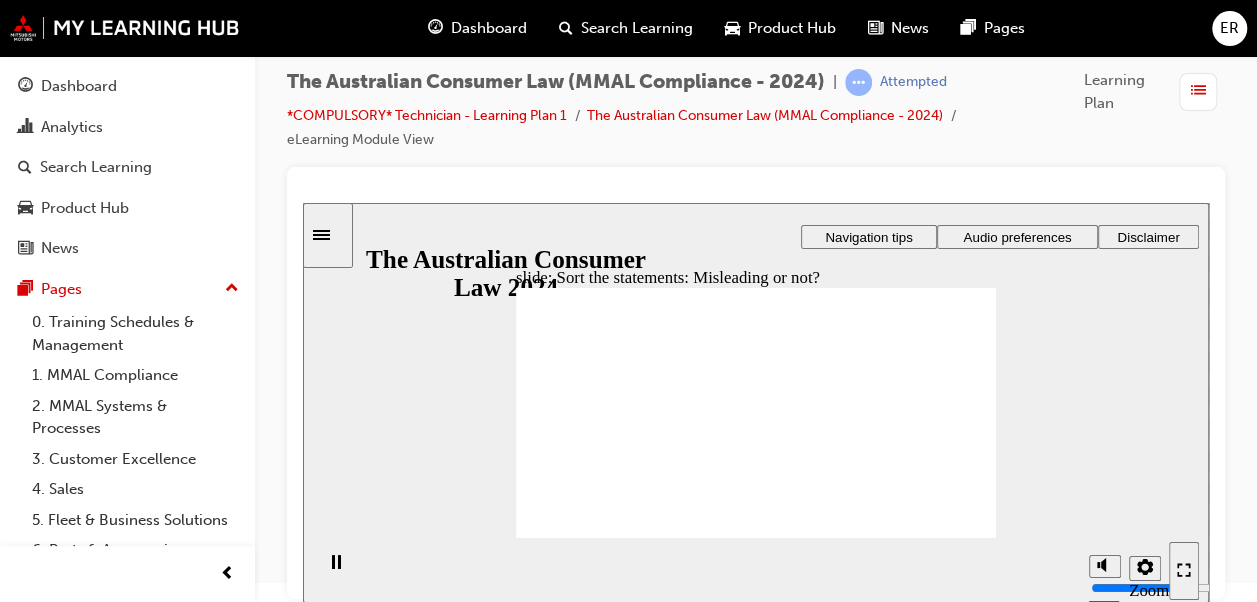 drag, startPoint x: 778, startPoint y: 357, endPoint x: 657, endPoint y: 432, distance: 142.3587 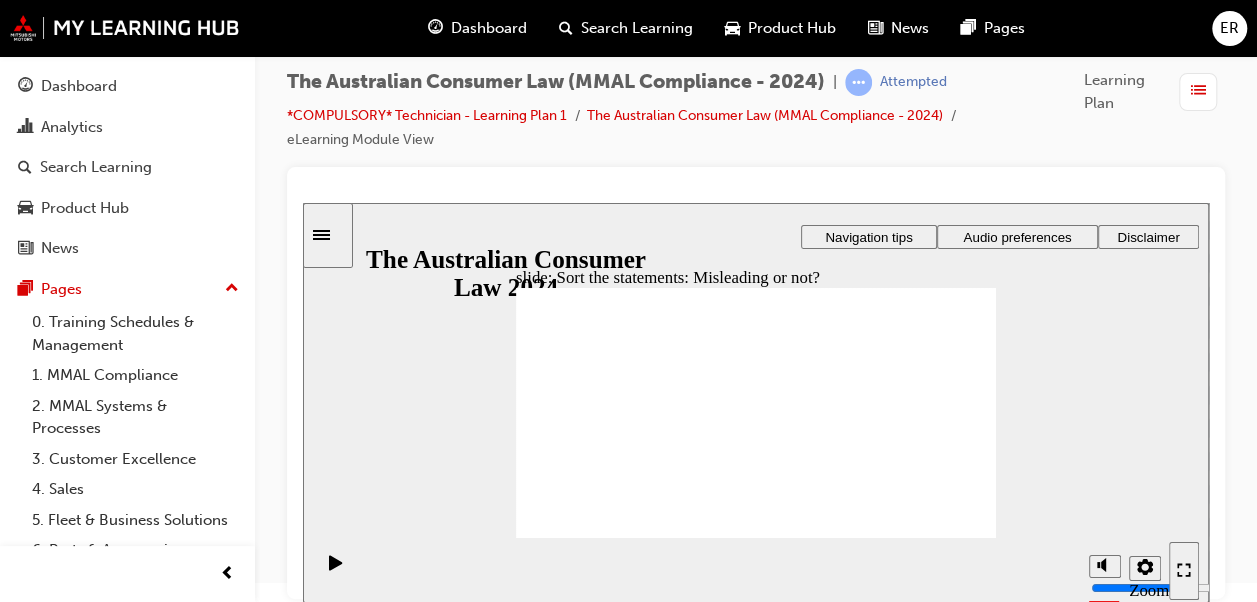 drag, startPoint x: 757, startPoint y: 386, endPoint x: 851, endPoint y: 472, distance: 127.40487 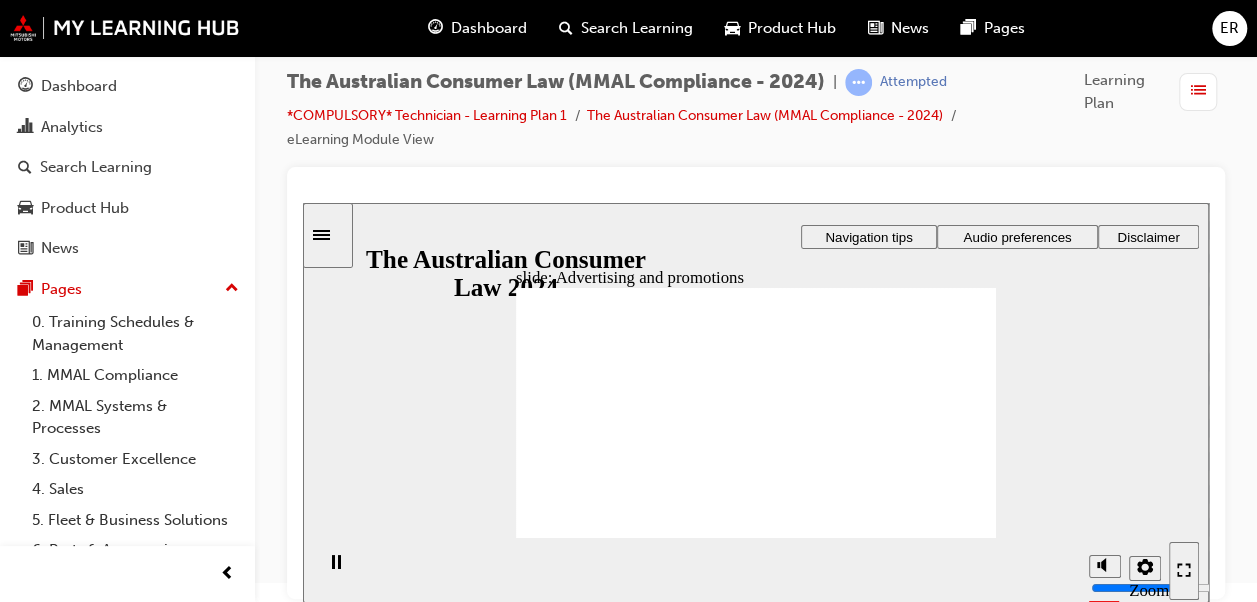 drag, startPoint x: 641, startPoint y: 377, endPoint x: 676, endPoint y: 410, distance: 48.104053 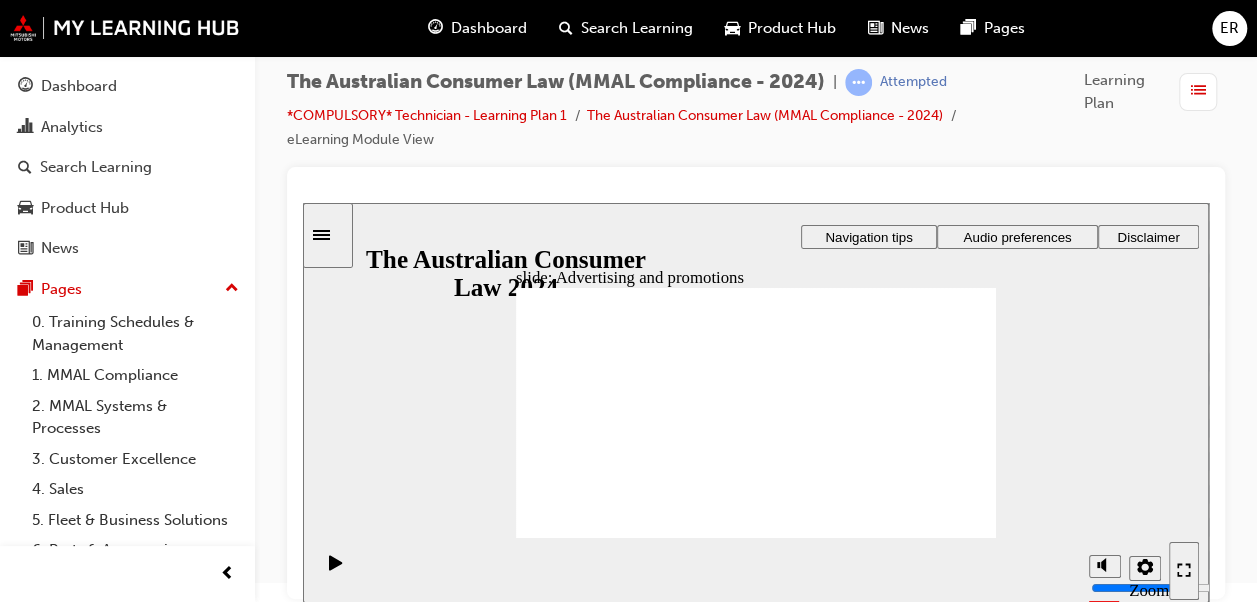 click 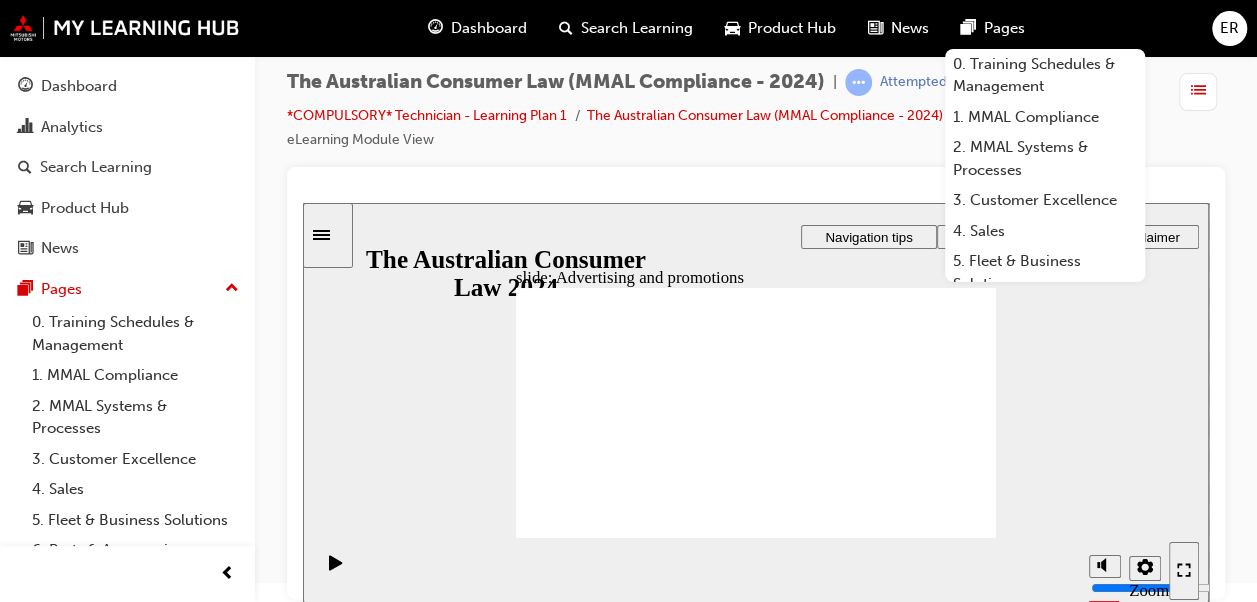 click 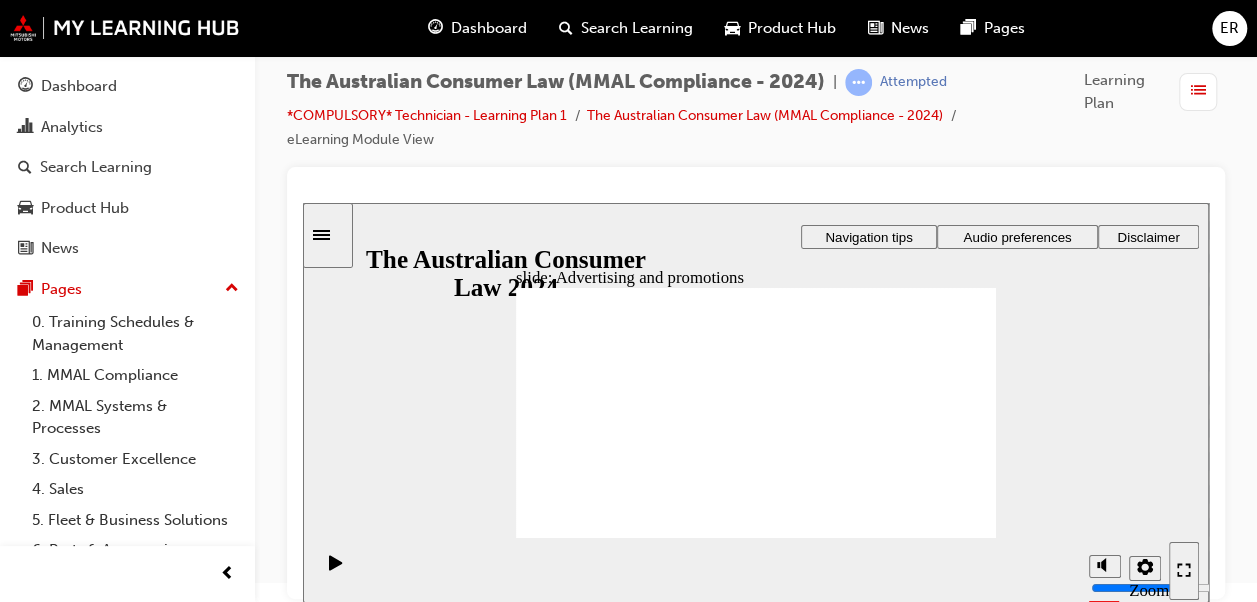 drag, startPoint x: 914, startPoint y: 359, endPoint x: 911, endPoint y: 400, distance: 41.109608 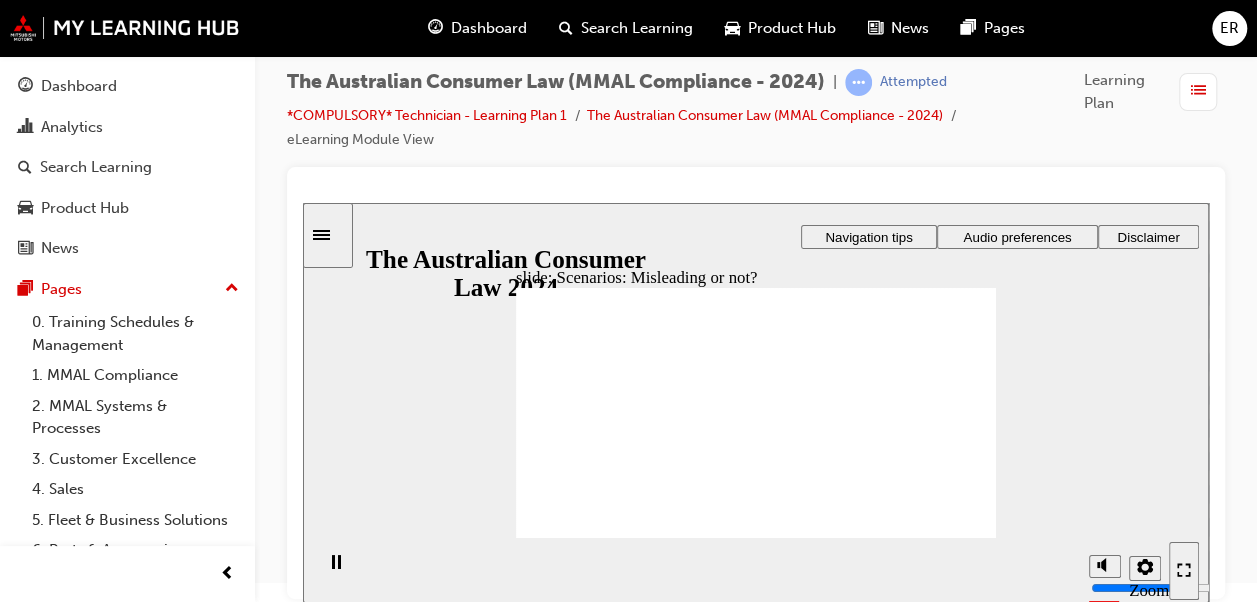 click 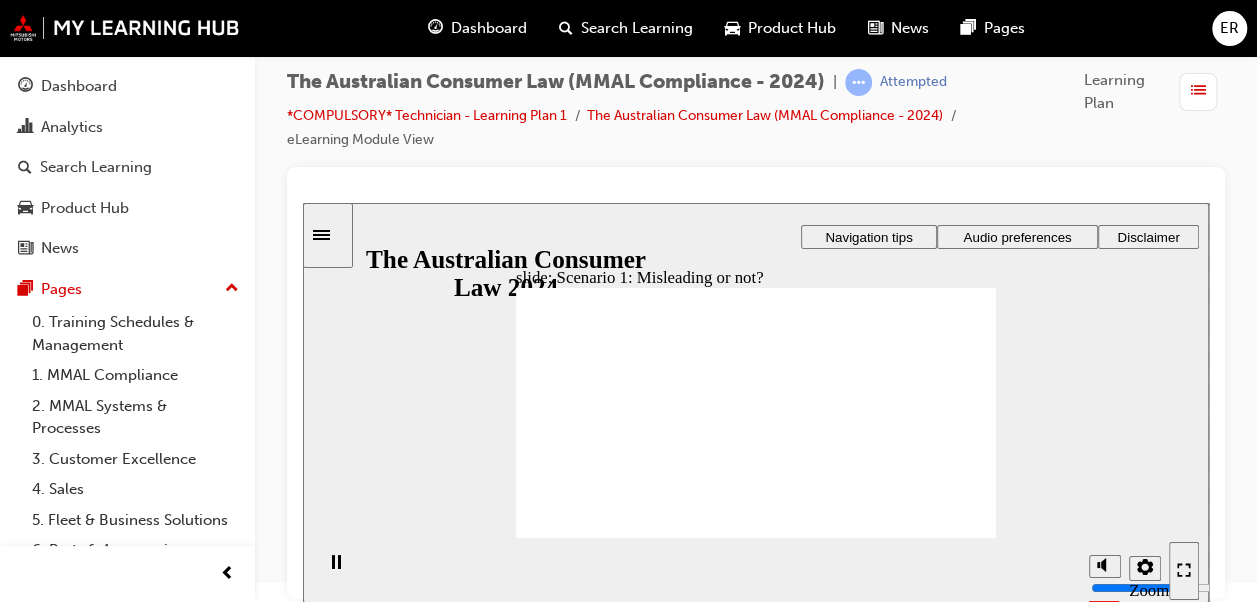 click 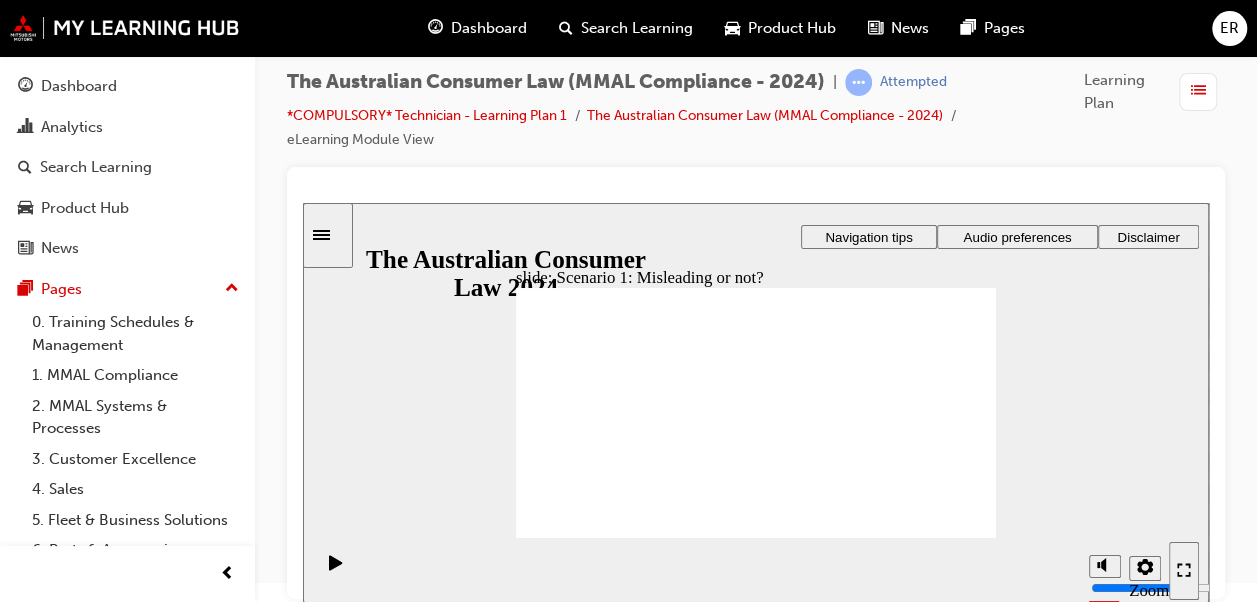 click 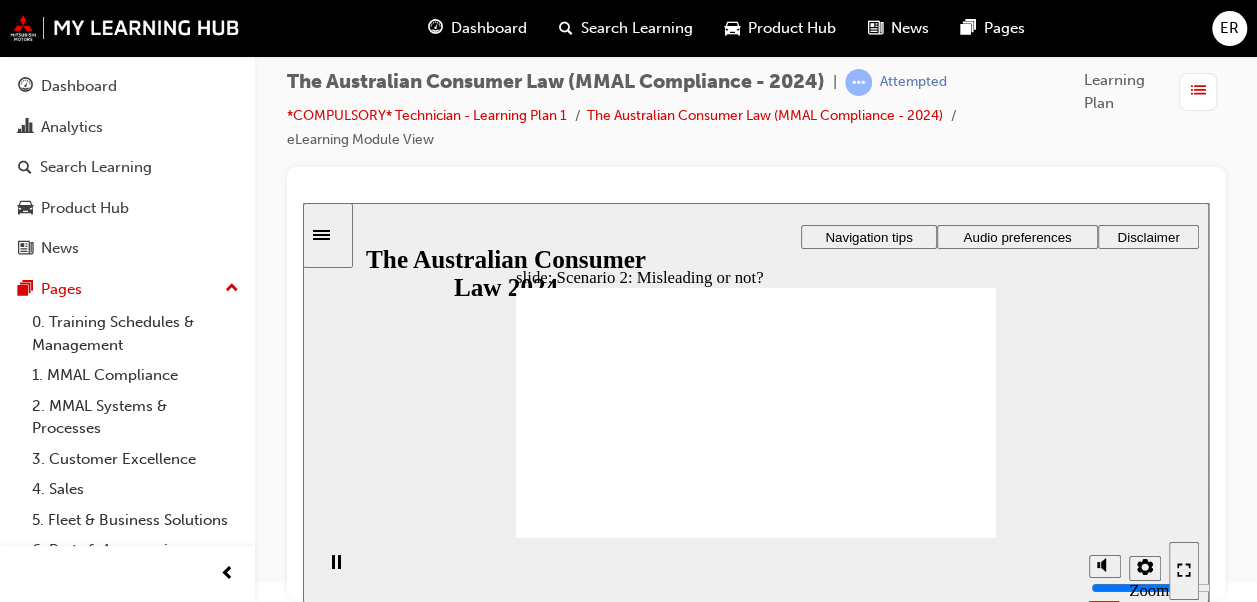 click 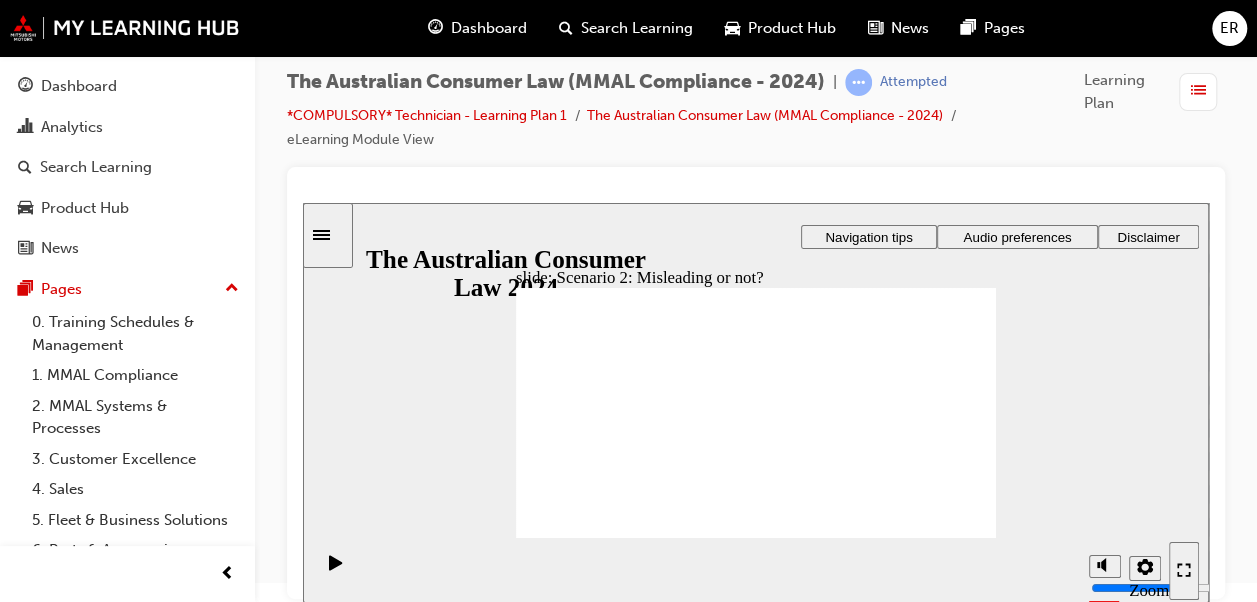 click 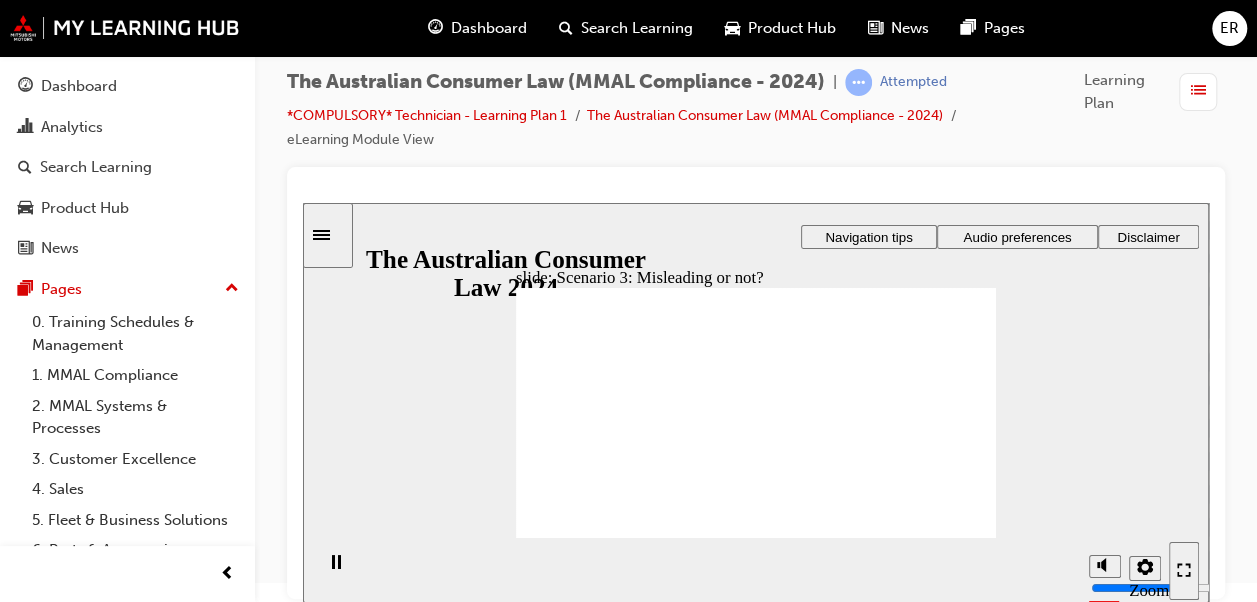click 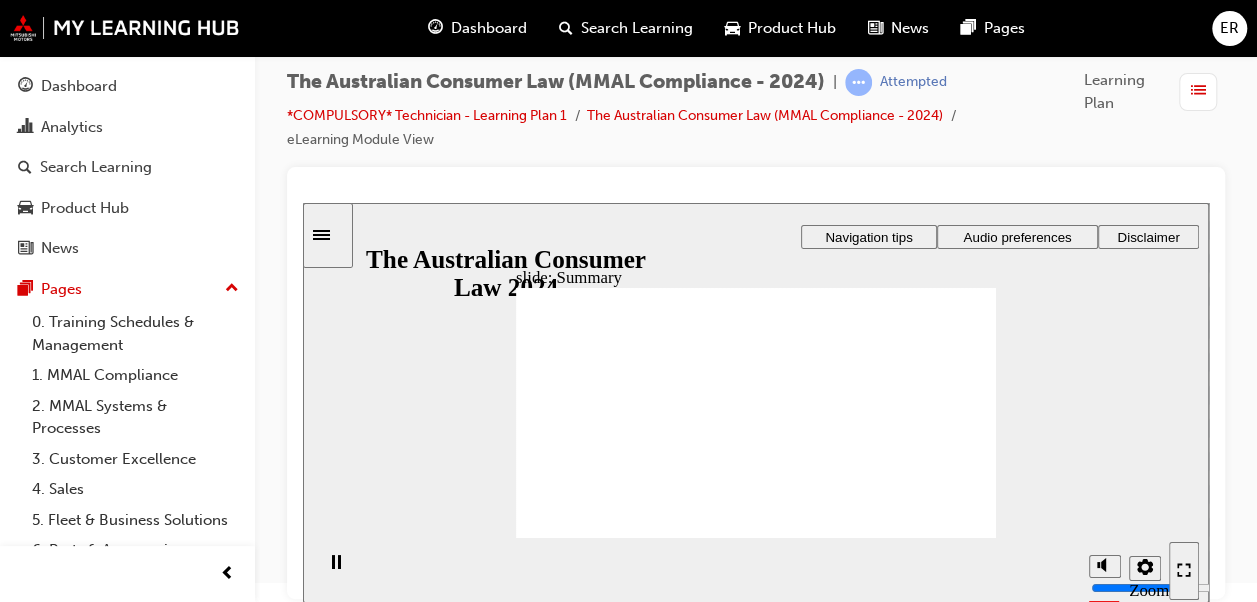 click 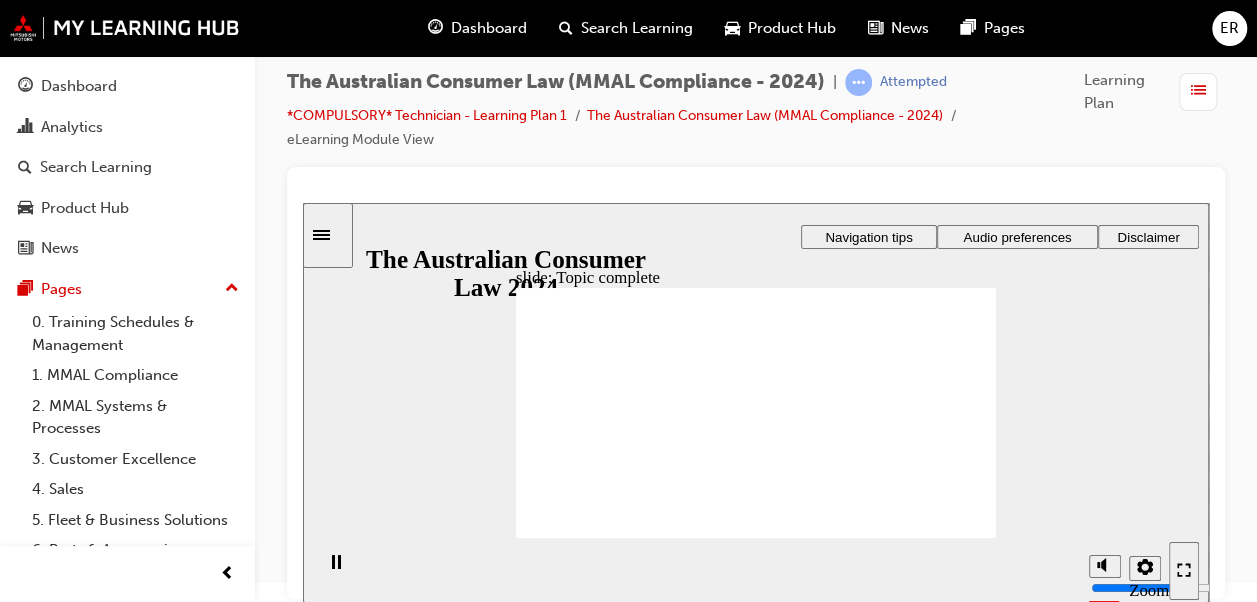 click 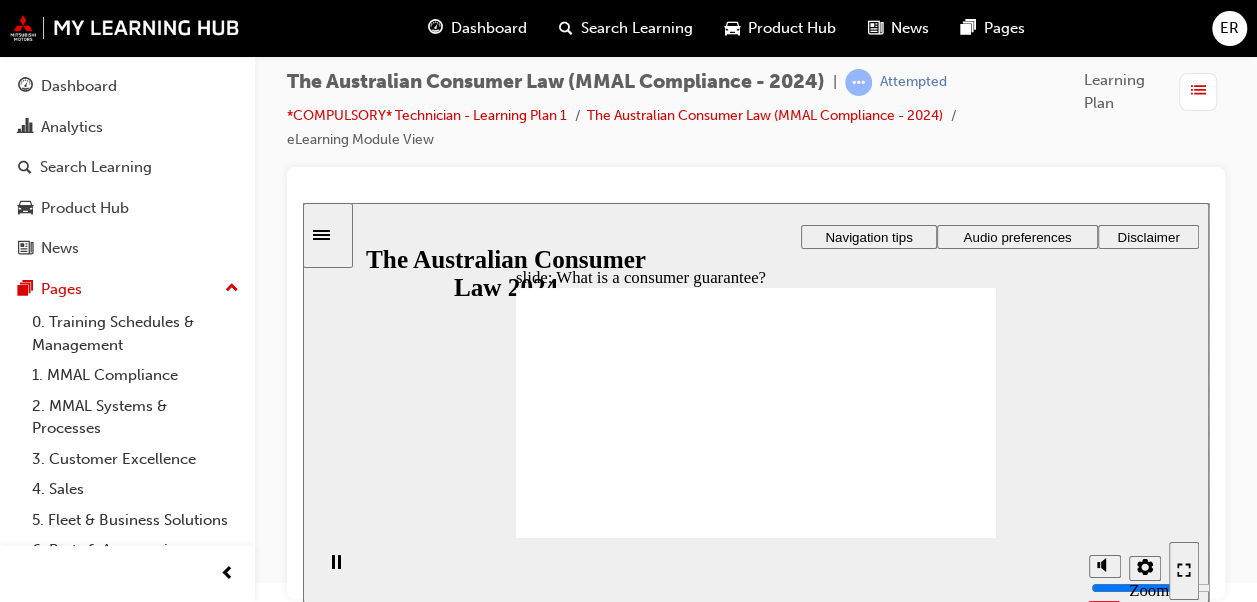 click 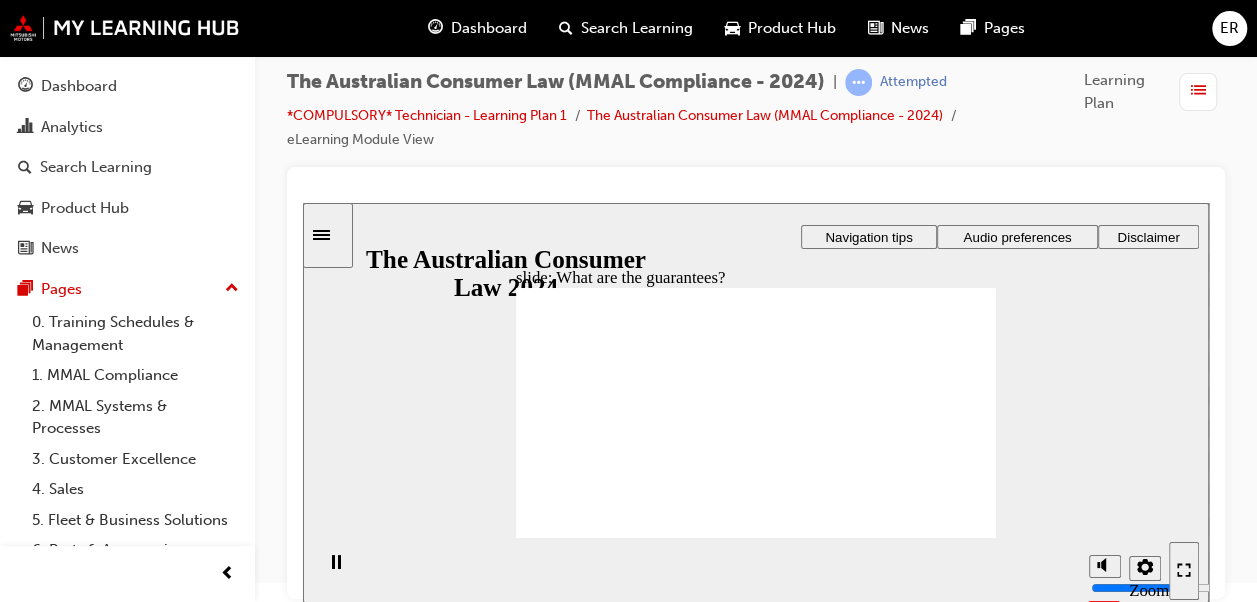 click 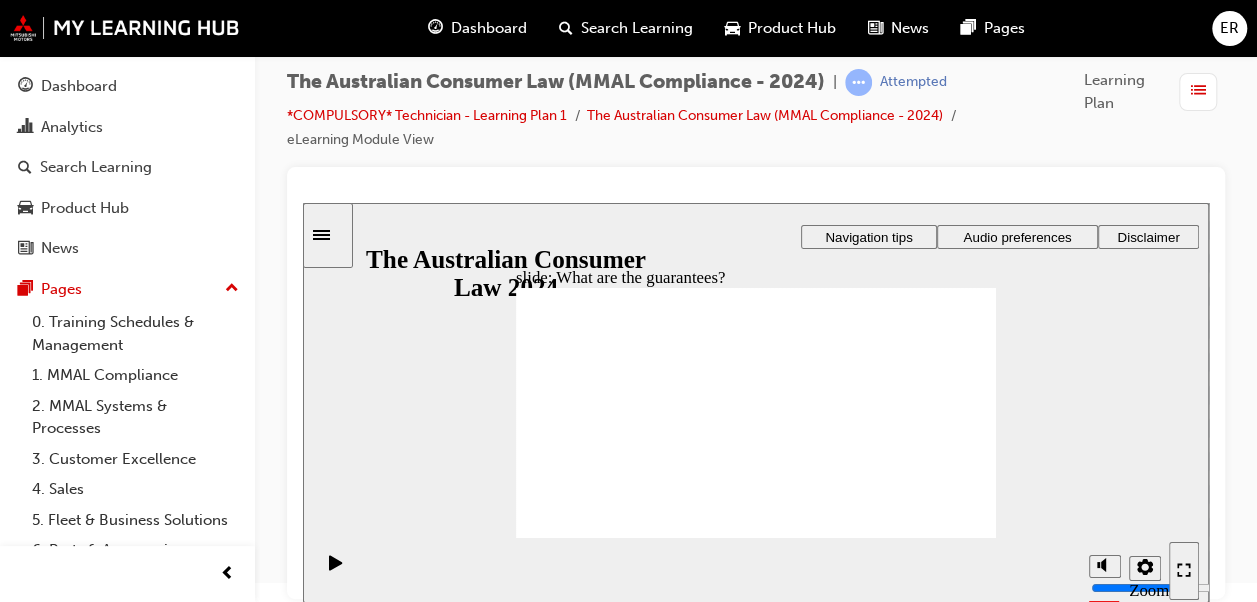 click 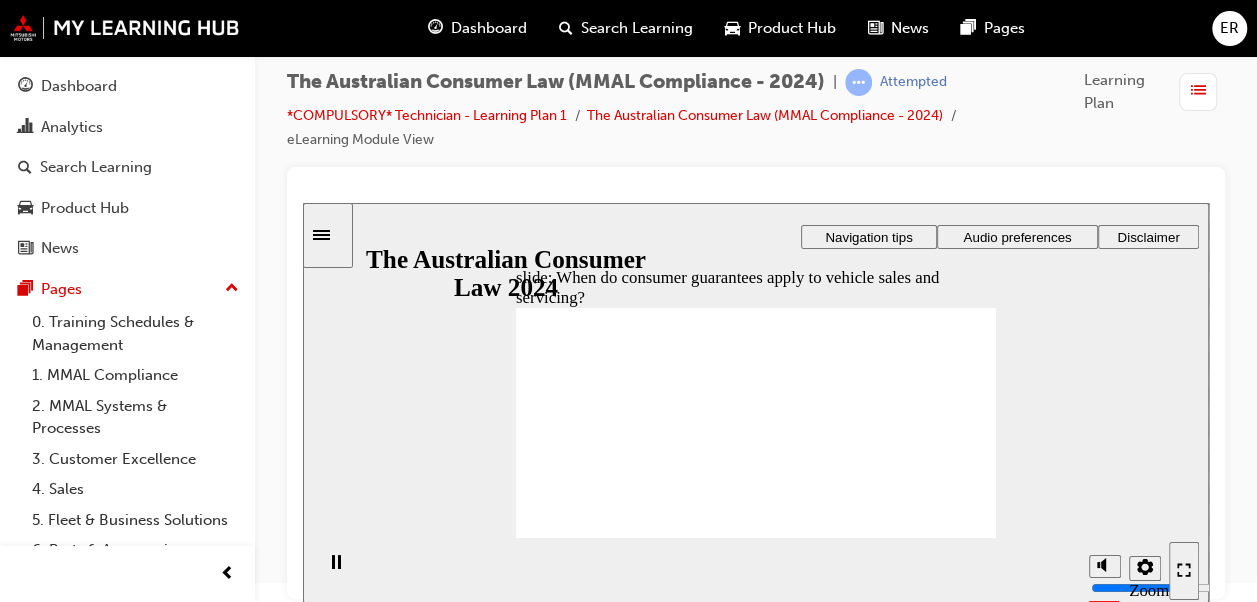 click 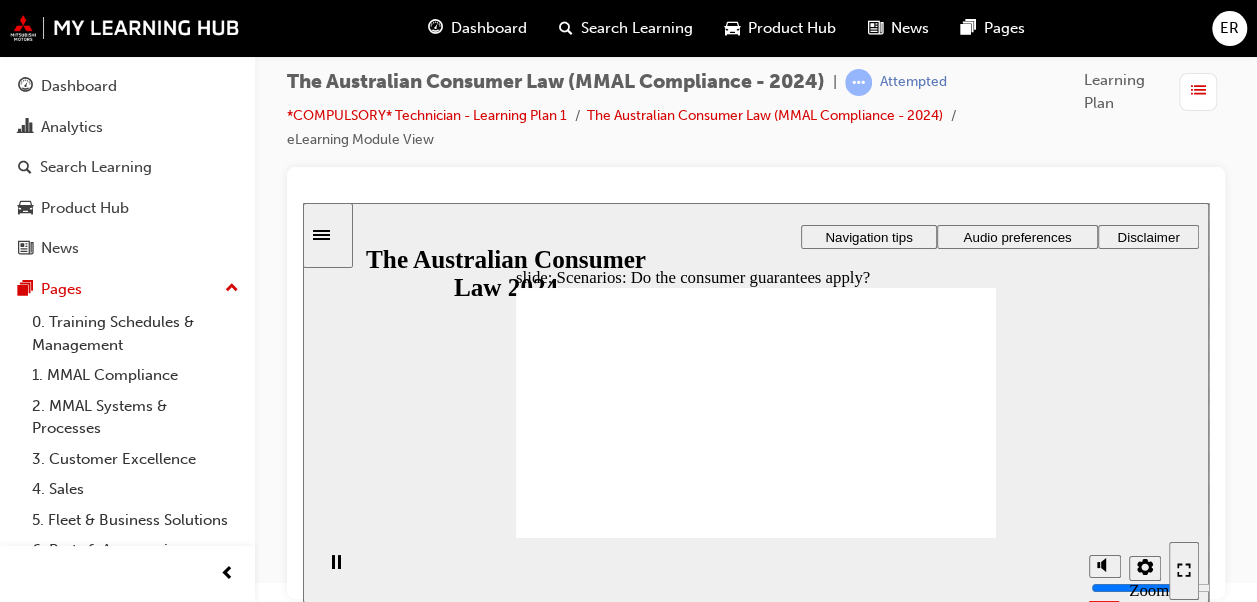 click 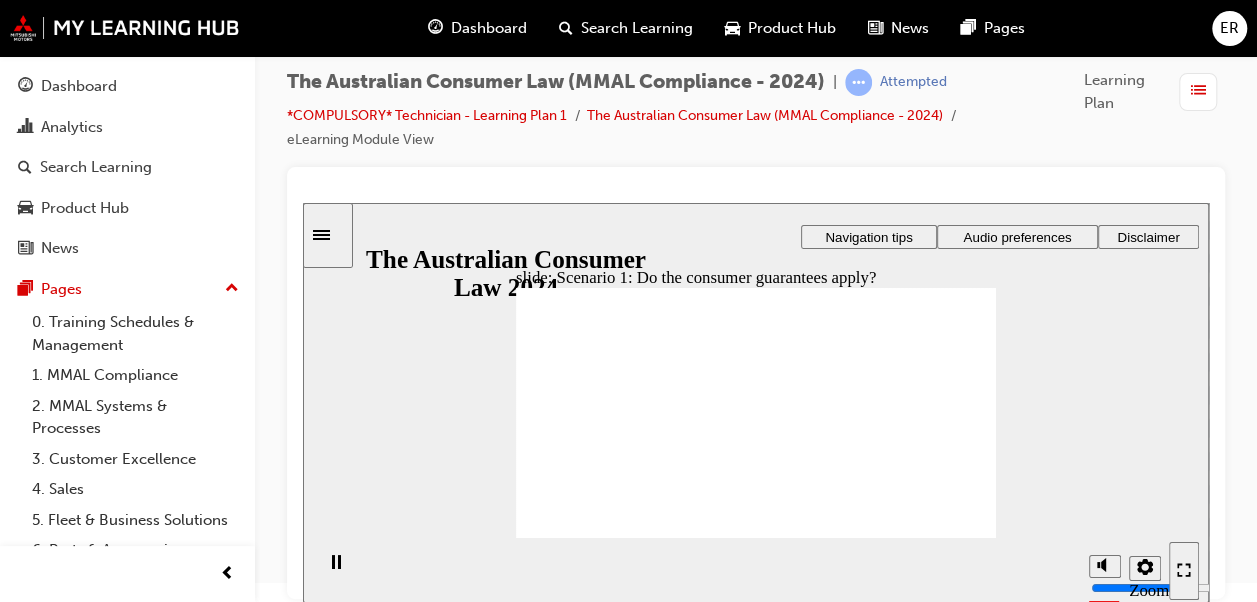 click 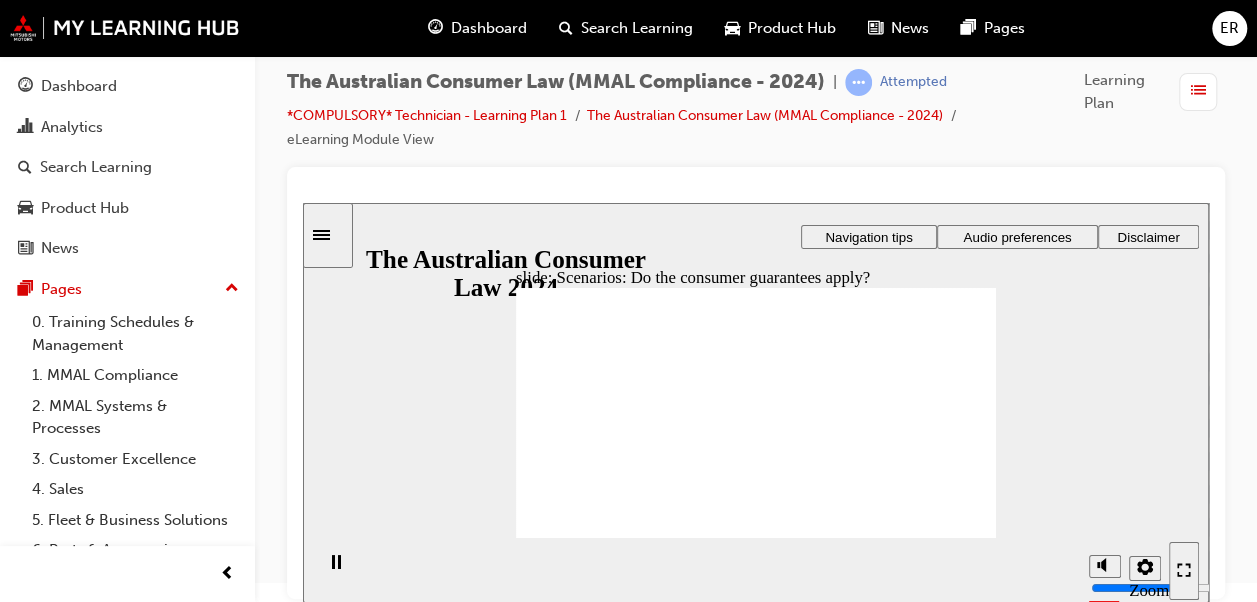 click 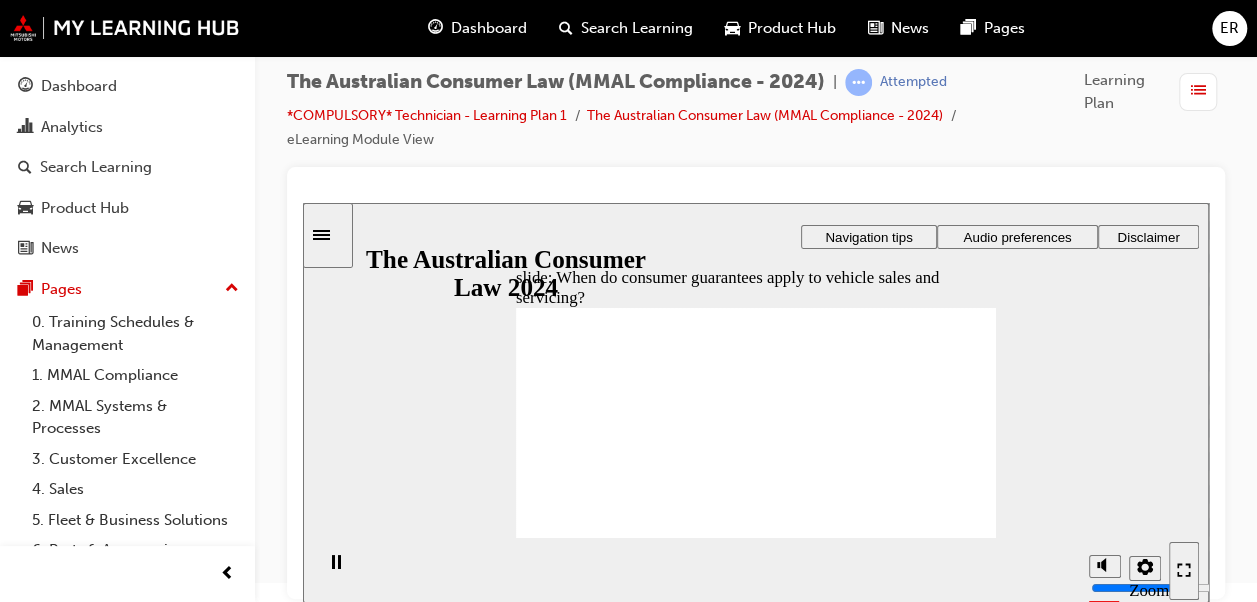 click 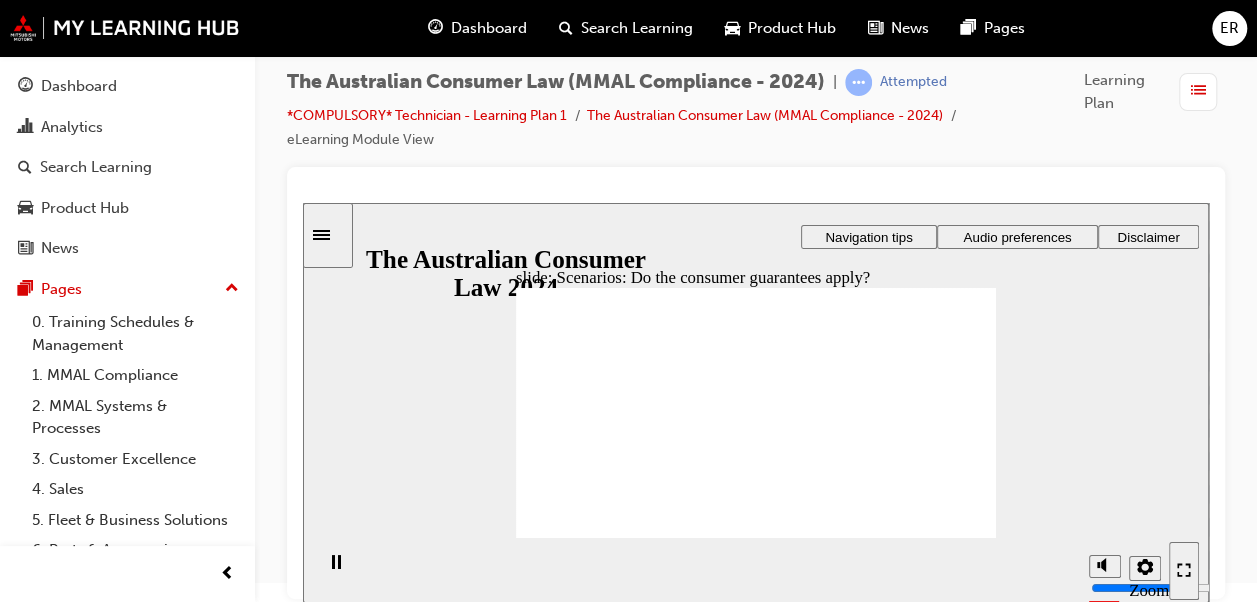 click 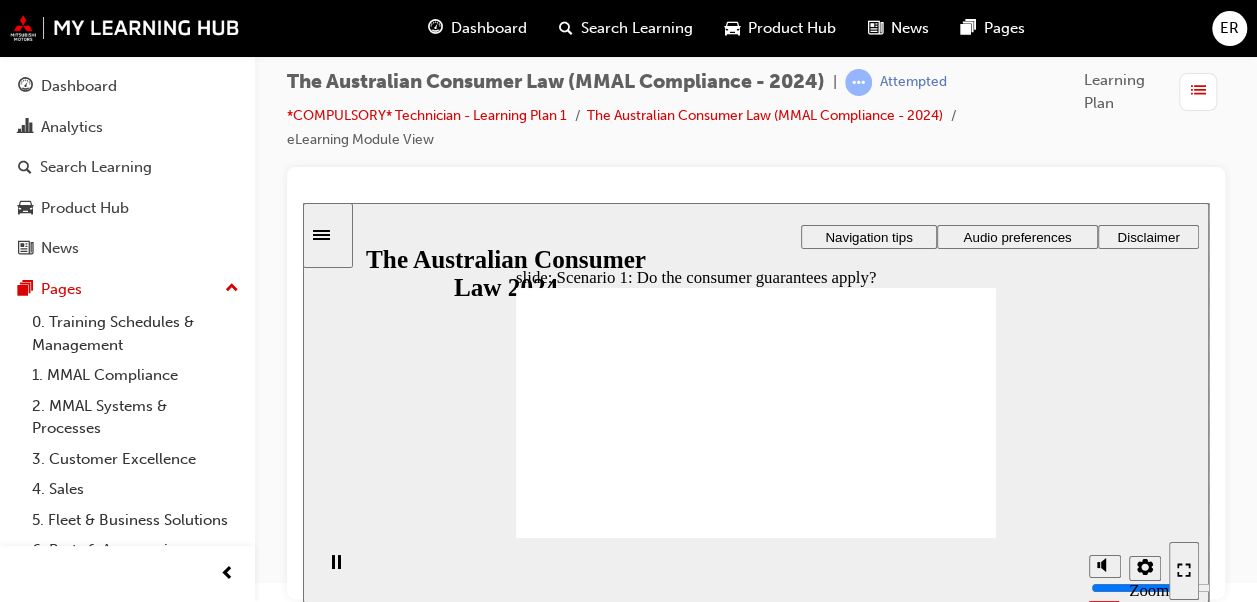 click 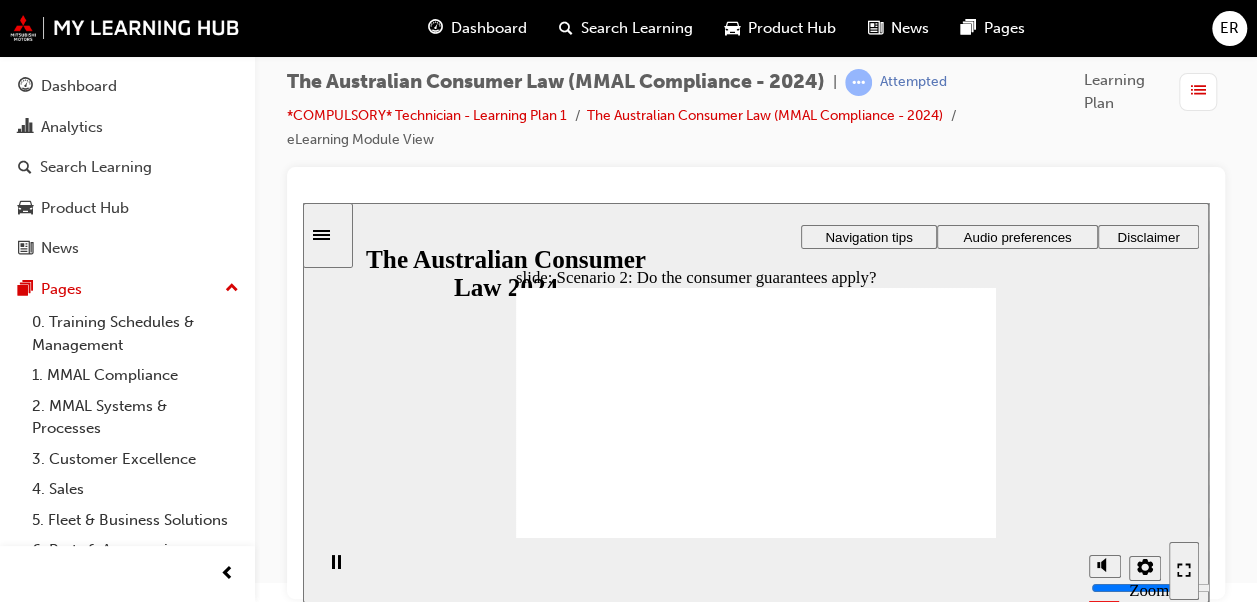 drag, startPoint x: 776, startPoint y: 390, endPoint x: 838, endPoint y: 410, distance: 65.14599 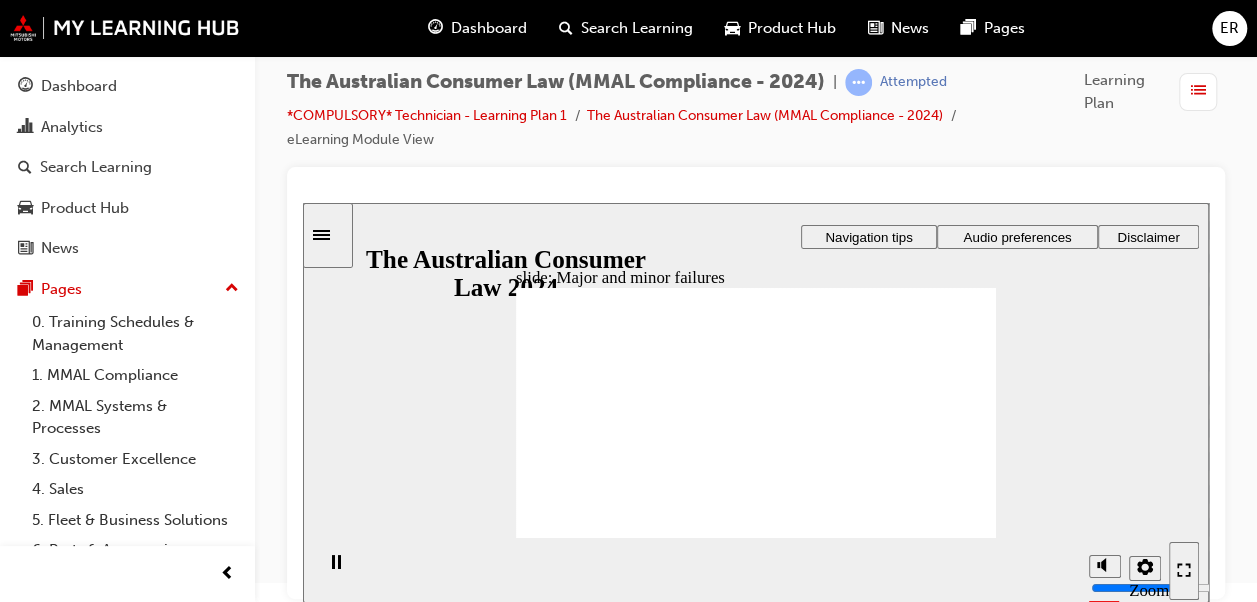 click 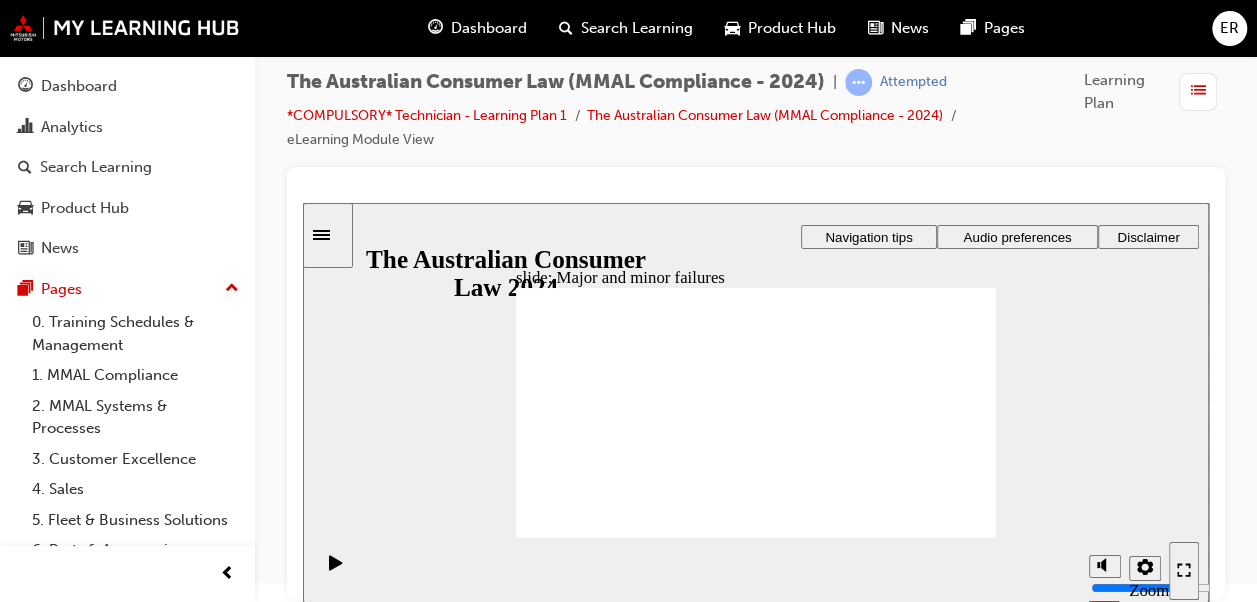 drag, startPoint x: 954, startPoint y: 310, endPoint x: 946, endPoint y: 322, distance: 14.422205 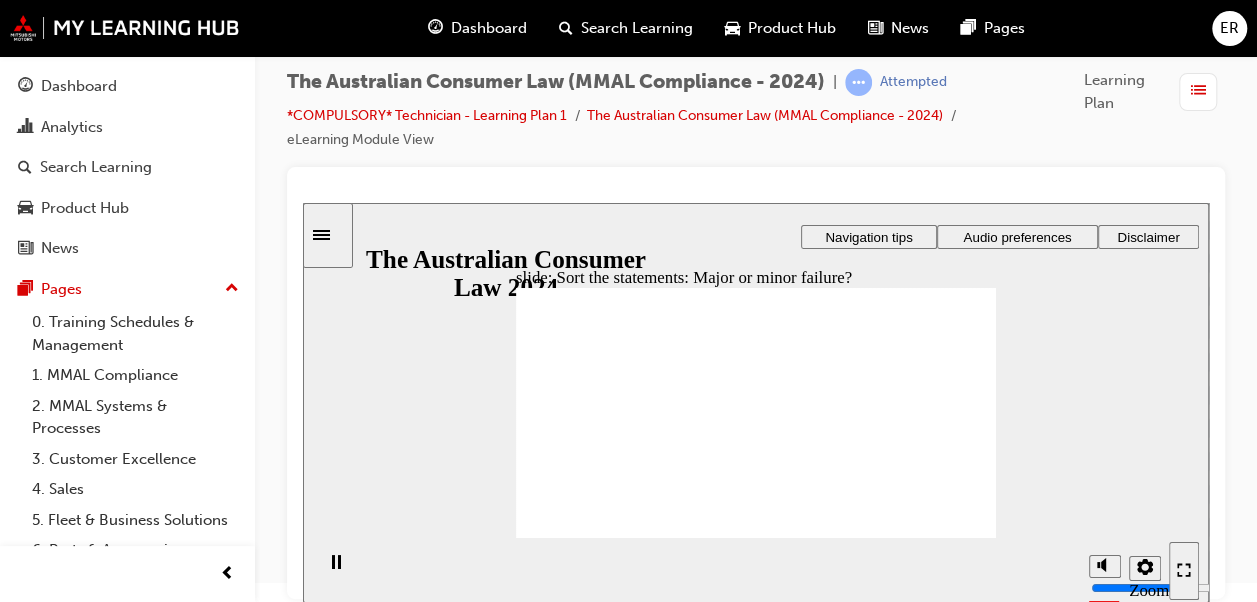 drag, startPoint x: 762, startPoint y: 374, endPoint x: 916, endPoint y: 459, distance: 175.90054 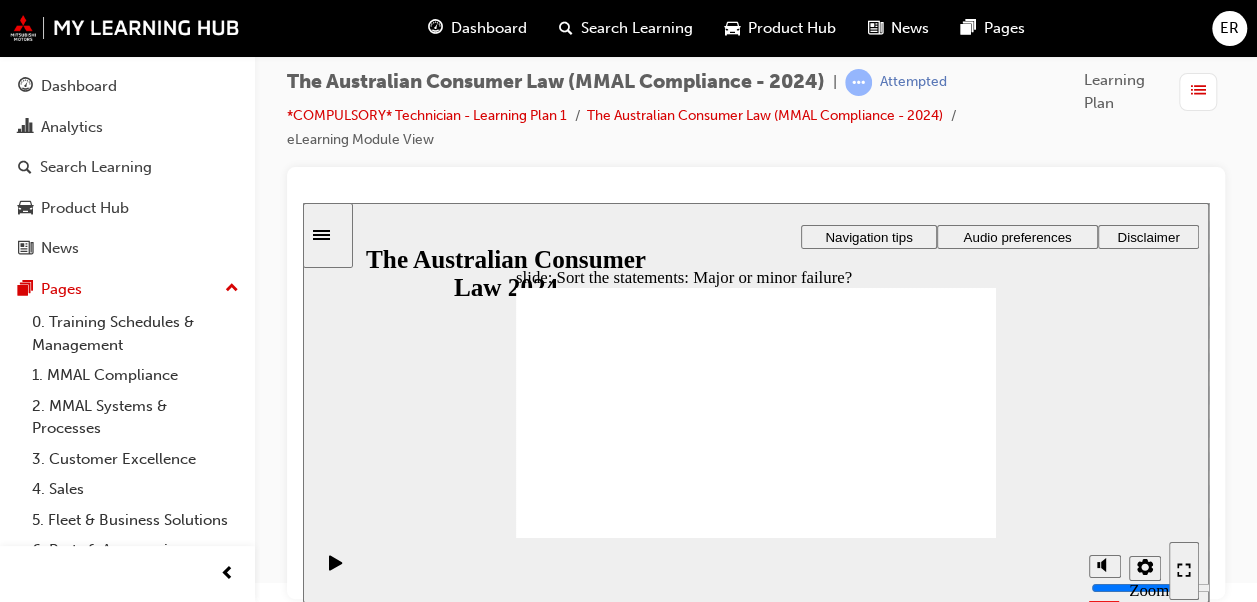 drag, startPoint x: 786, startPoint y: 382, endPoint x: 906, endPoint y: 463, distance: 144.77914 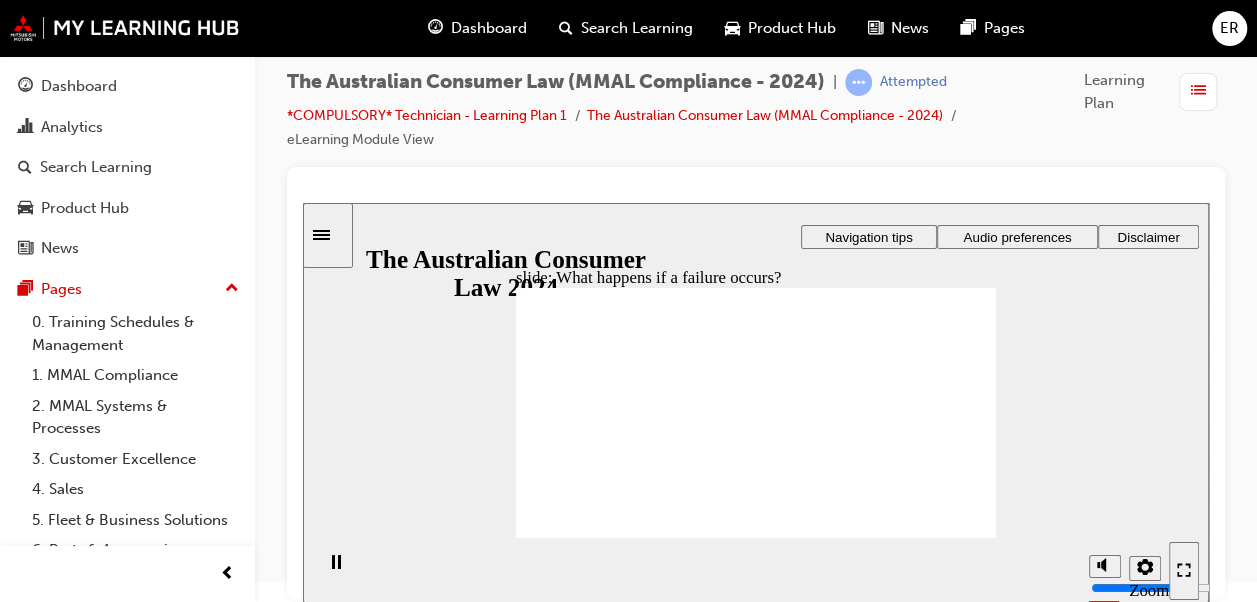 click 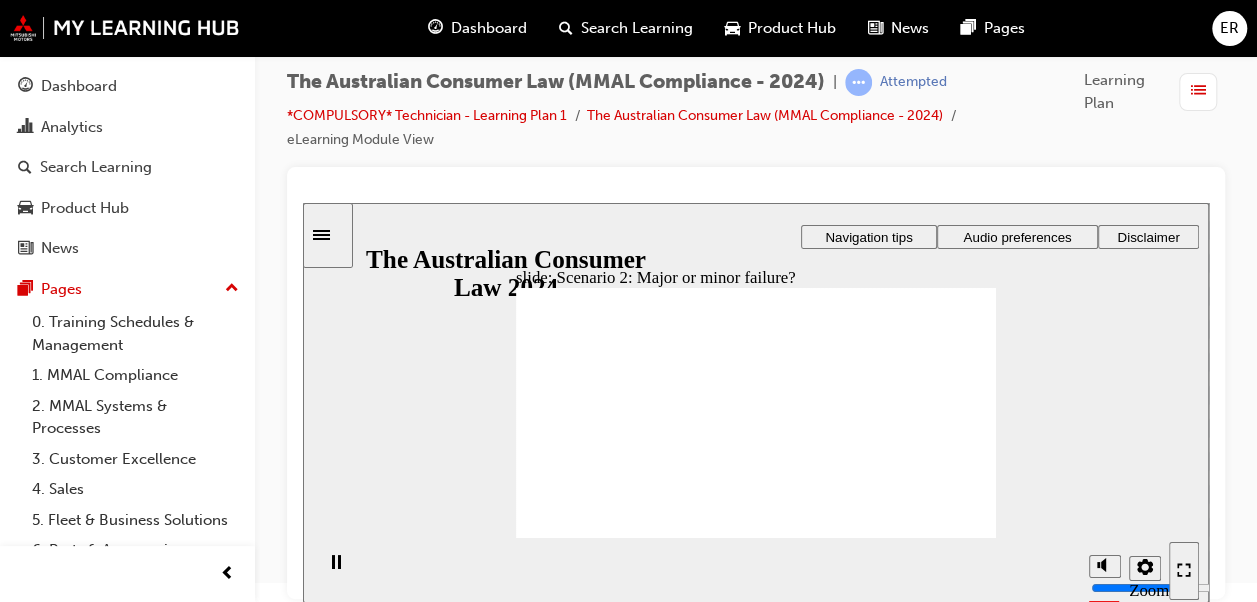click 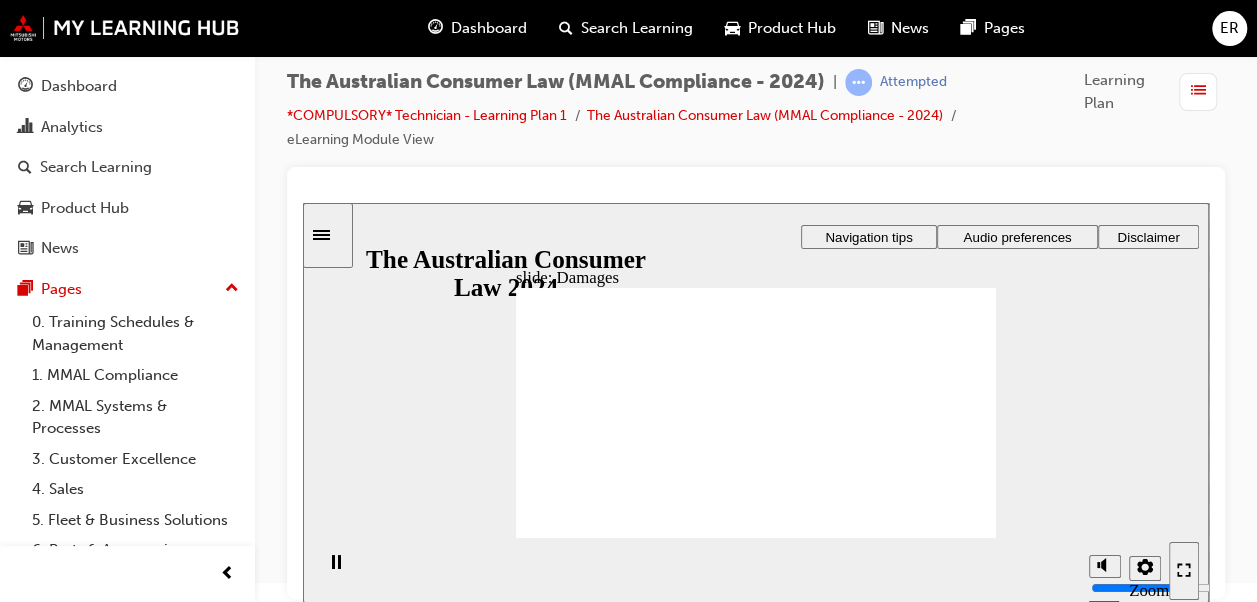 click 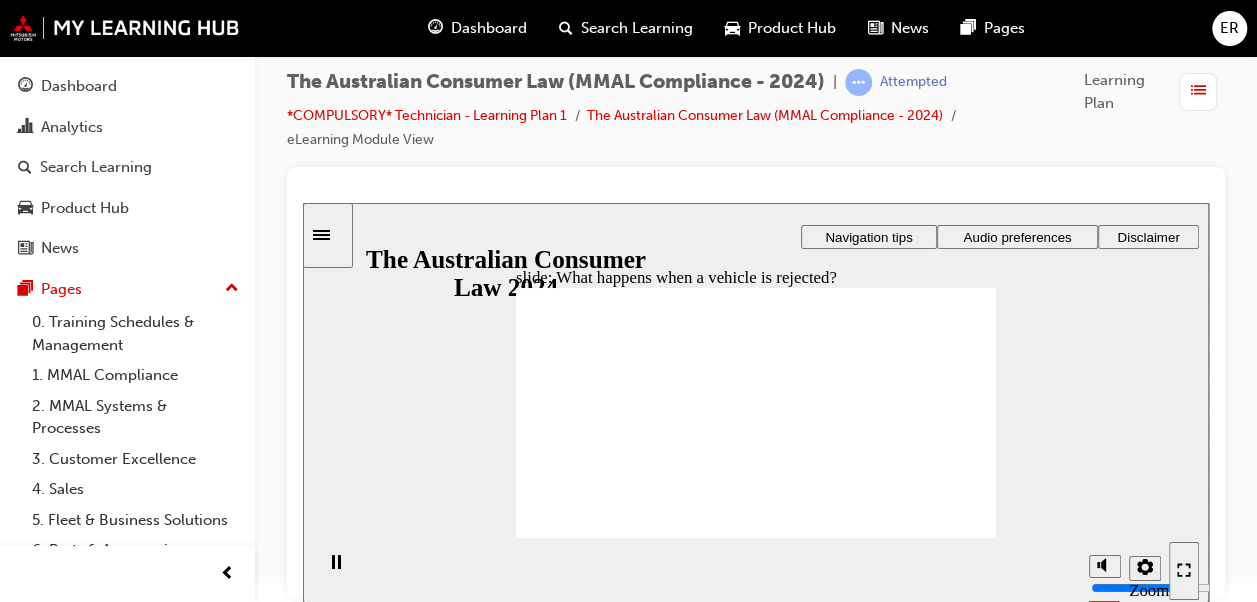 click 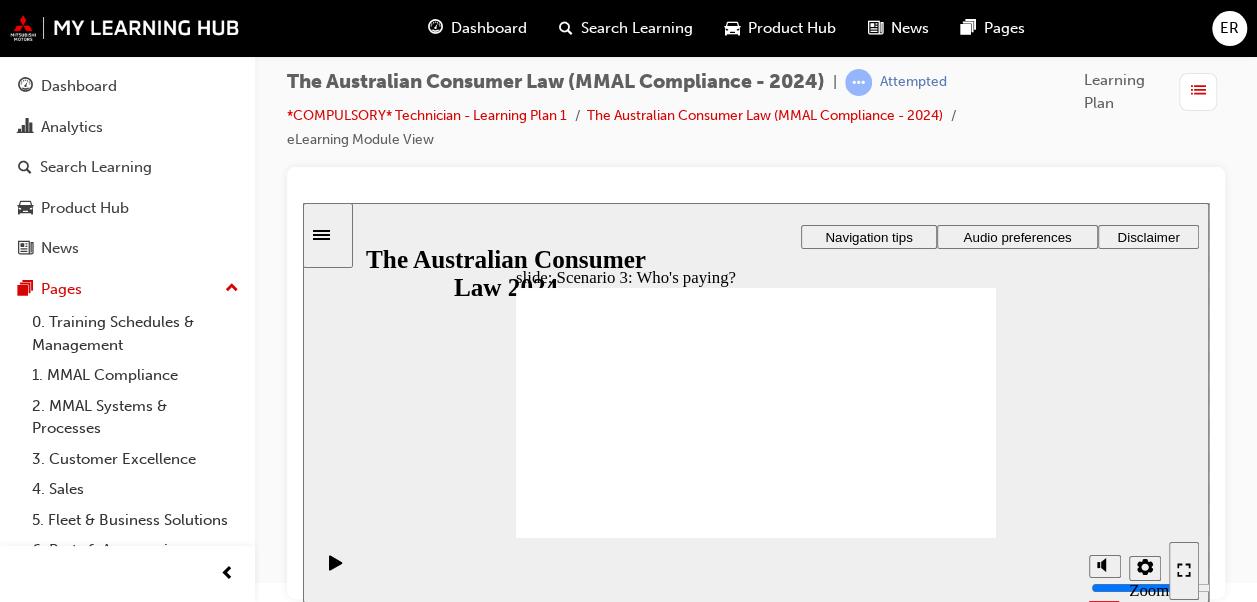 click 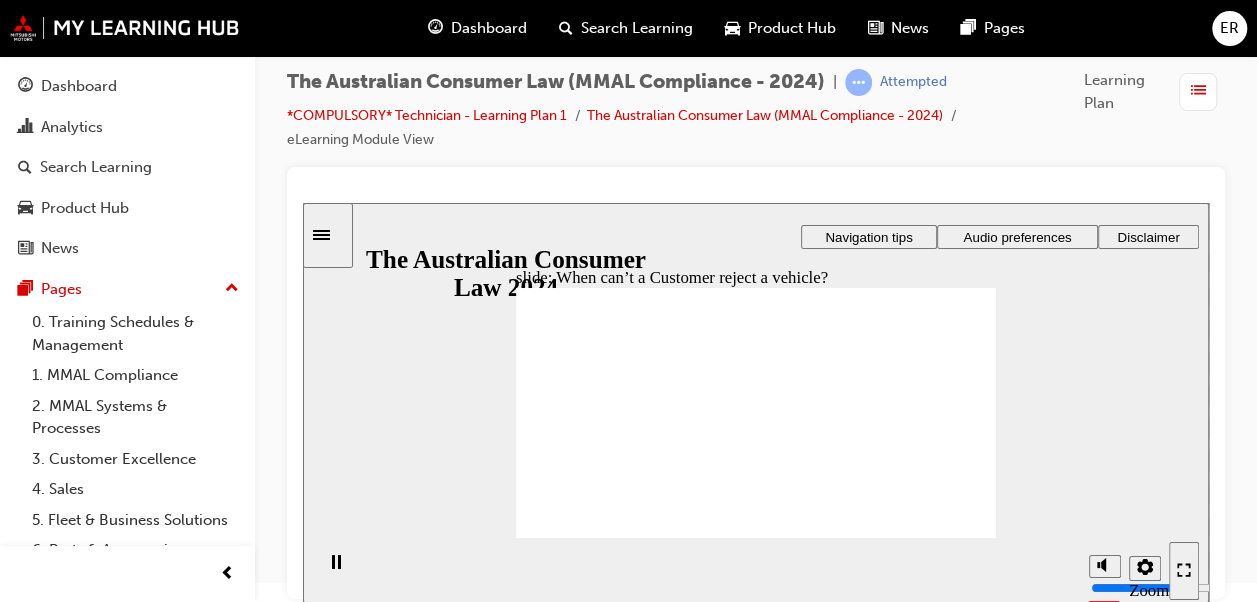 click 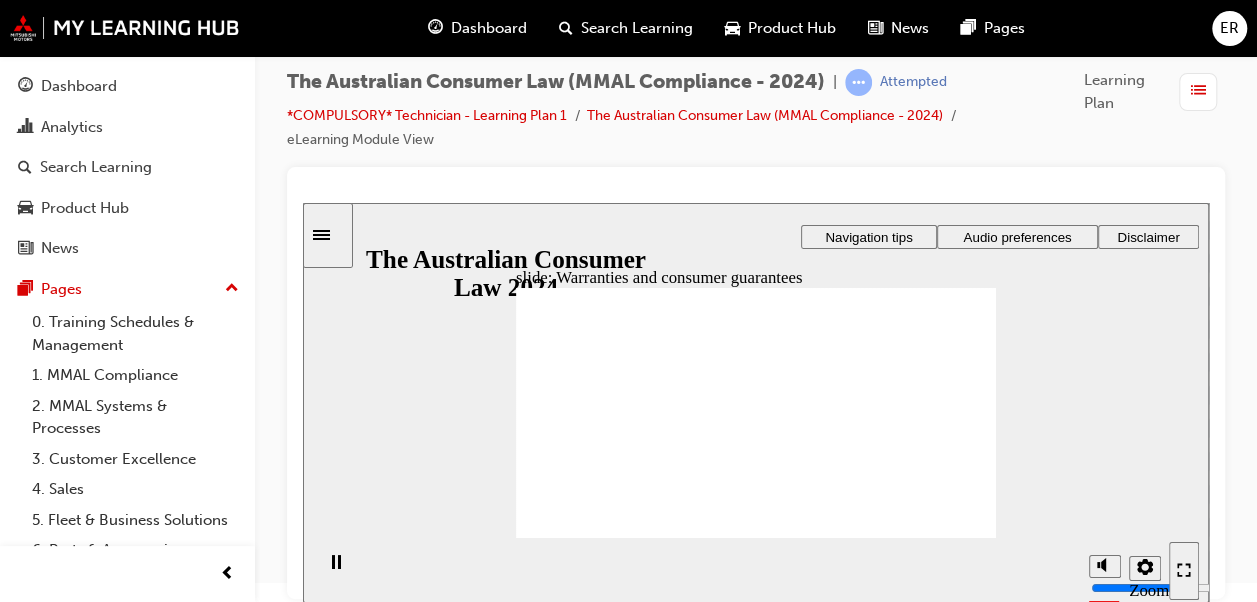 click 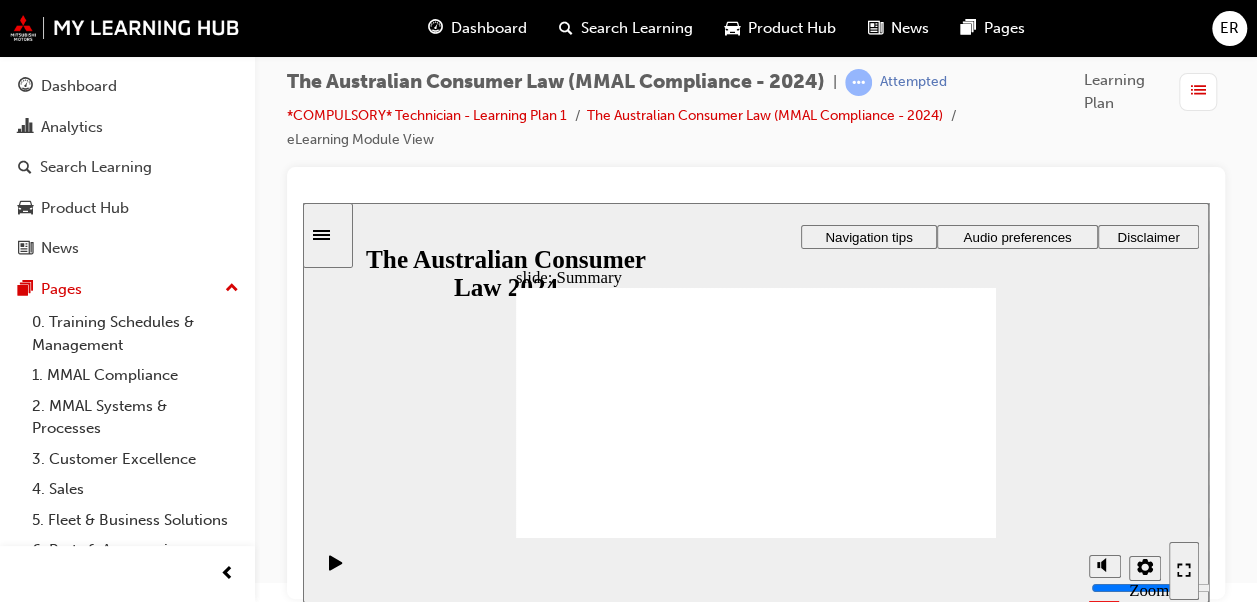 click 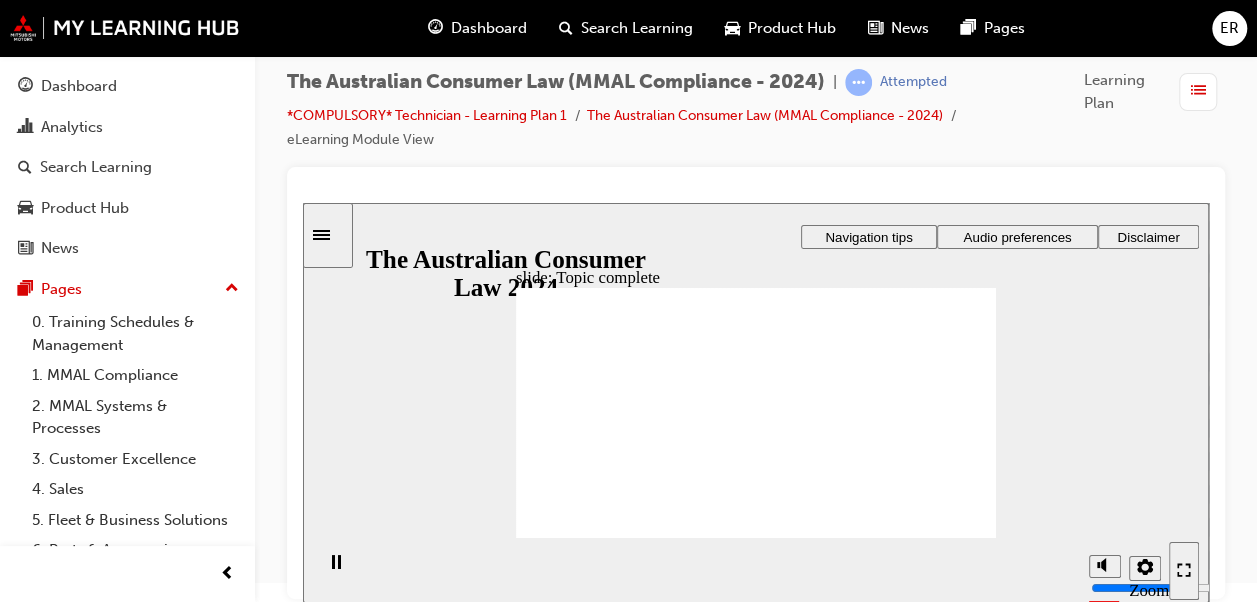 click 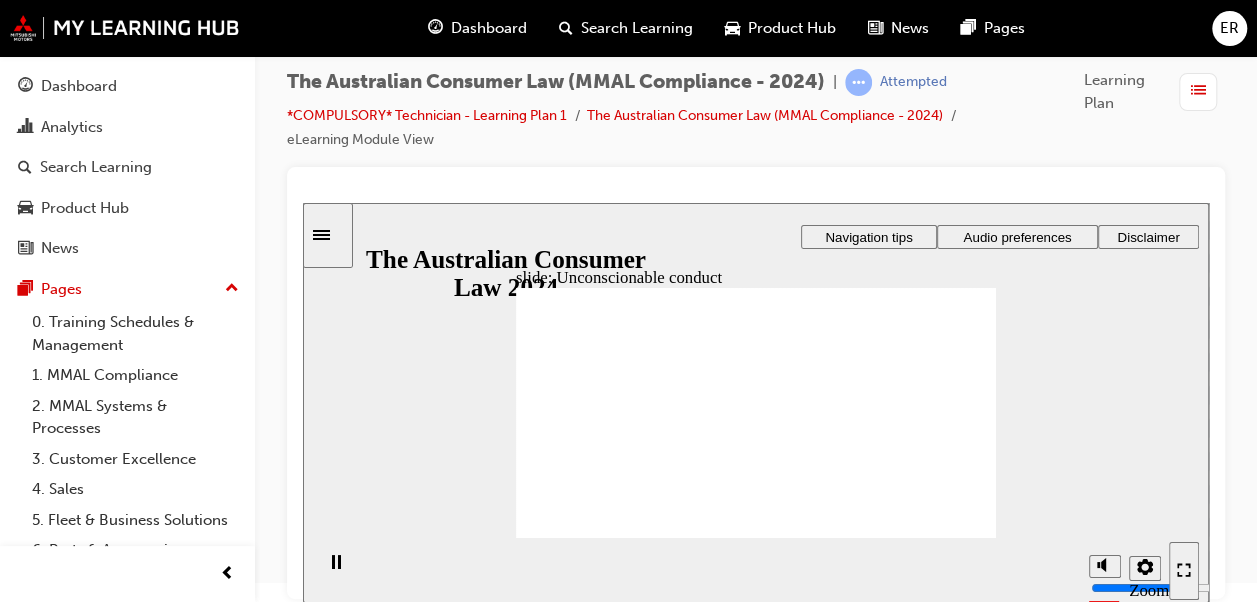 click 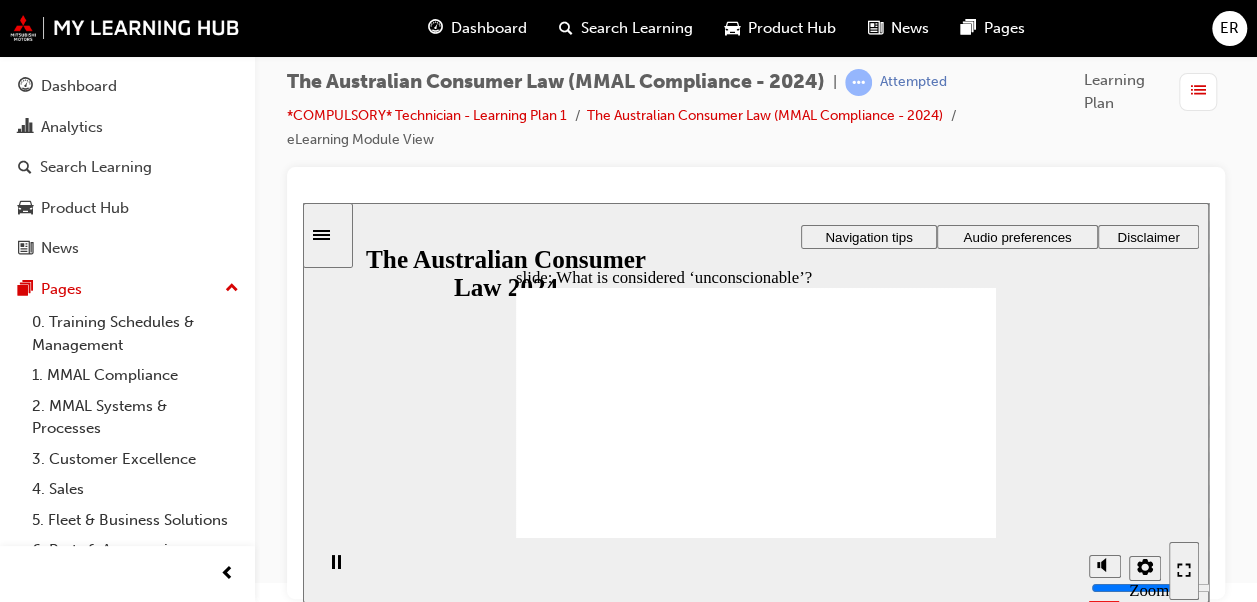 drag, startPoint x: 590, startPoint y: 360, endPoint x: 598, endPoint y: 367, distance: 10.630146 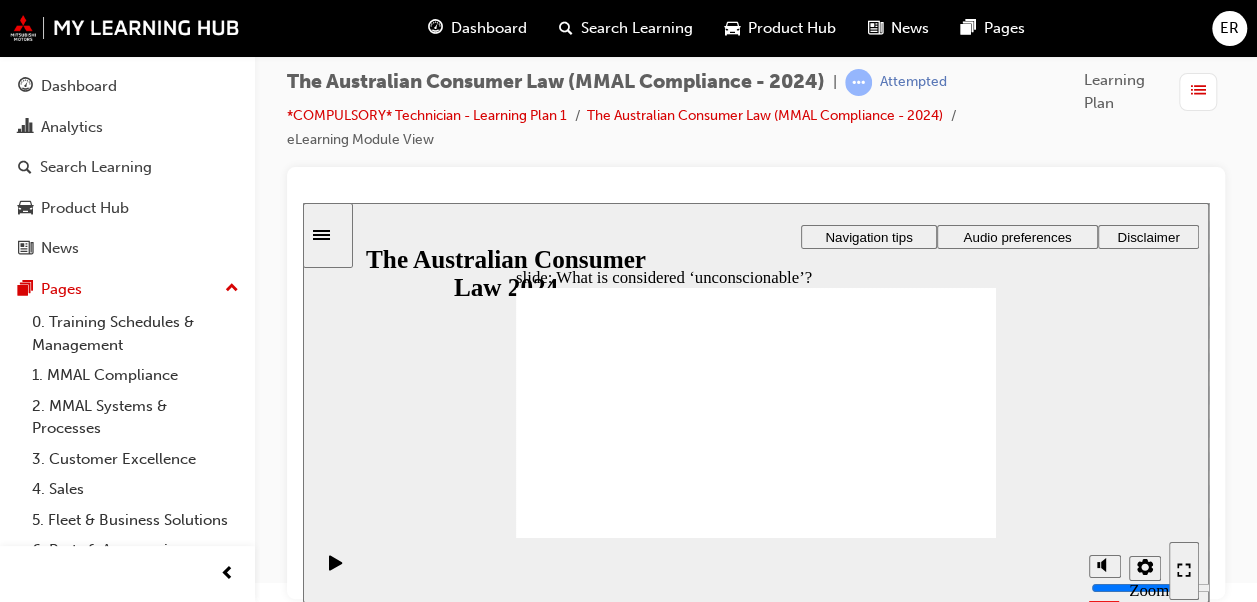 click 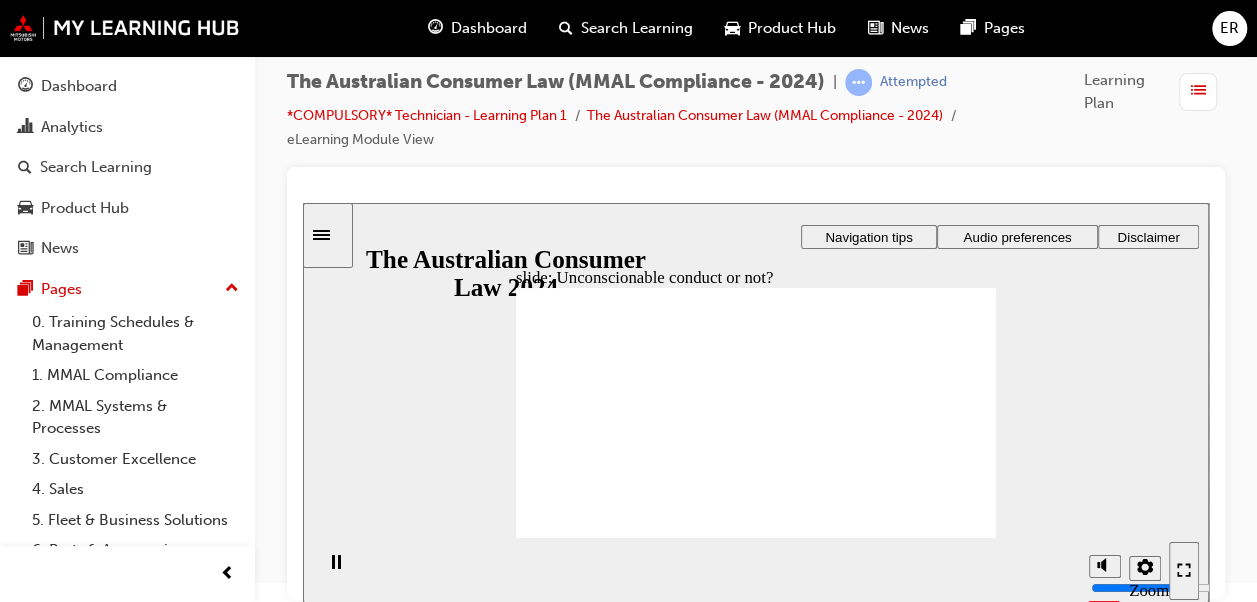 drag, startPoint x: 751, startPoint y: 373, endPoint x: 613, endPoint y: 440, distance: 153.4047 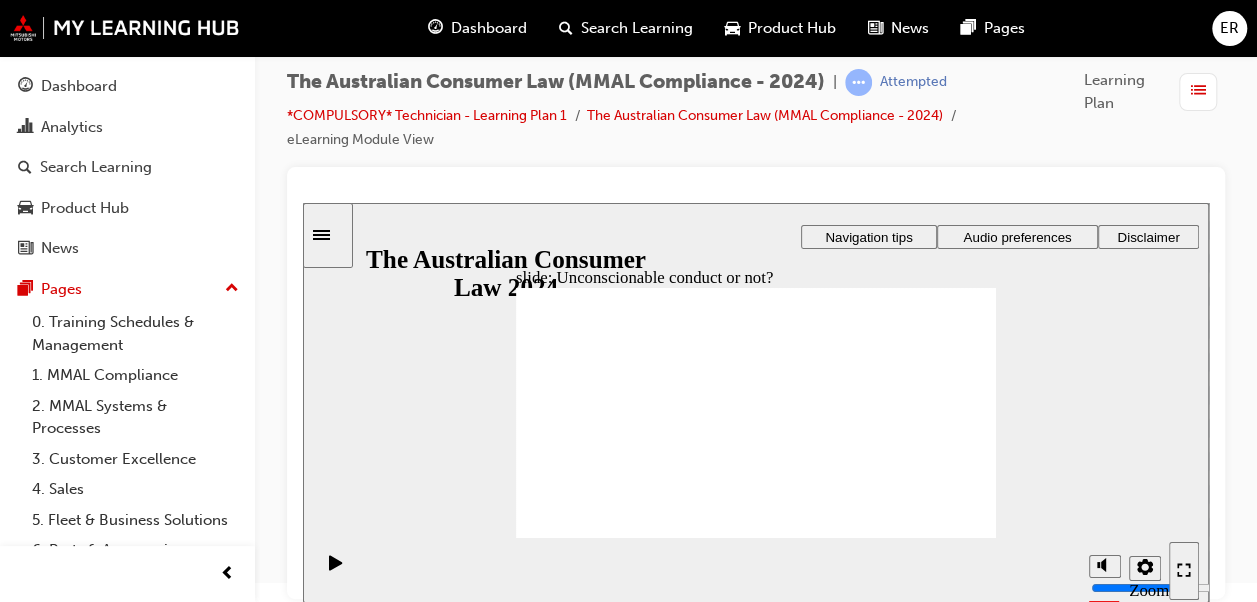 drag, startPoint x: 751, startPoint y: 371, endPoint x: 872, endPoint y: 434, distance: 136.41847 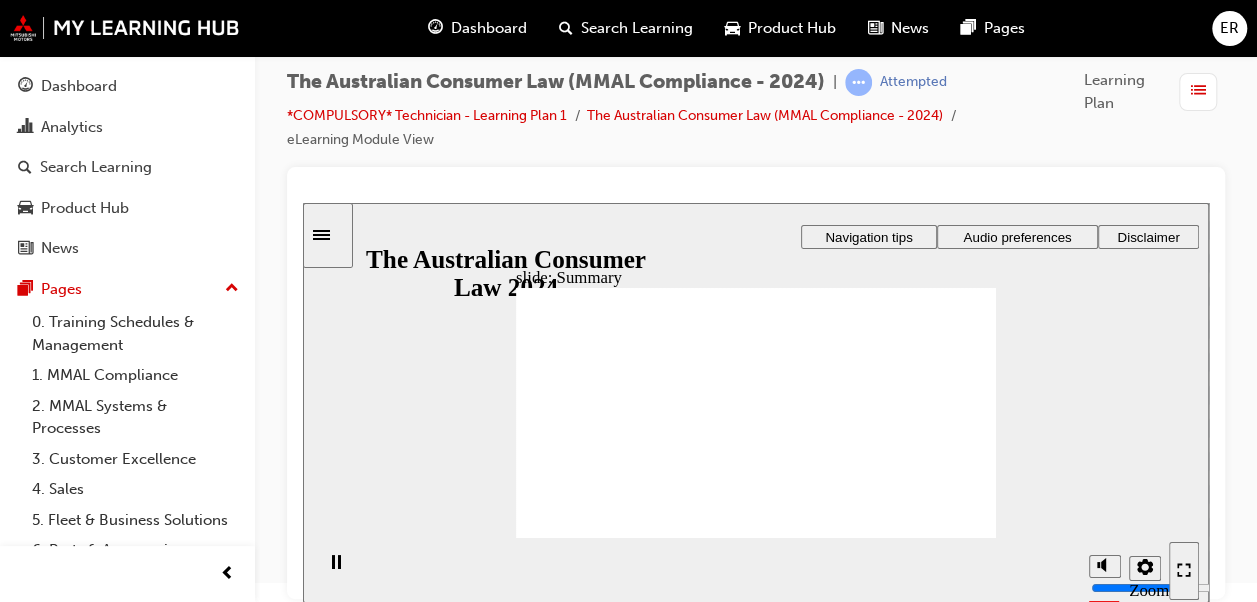 click 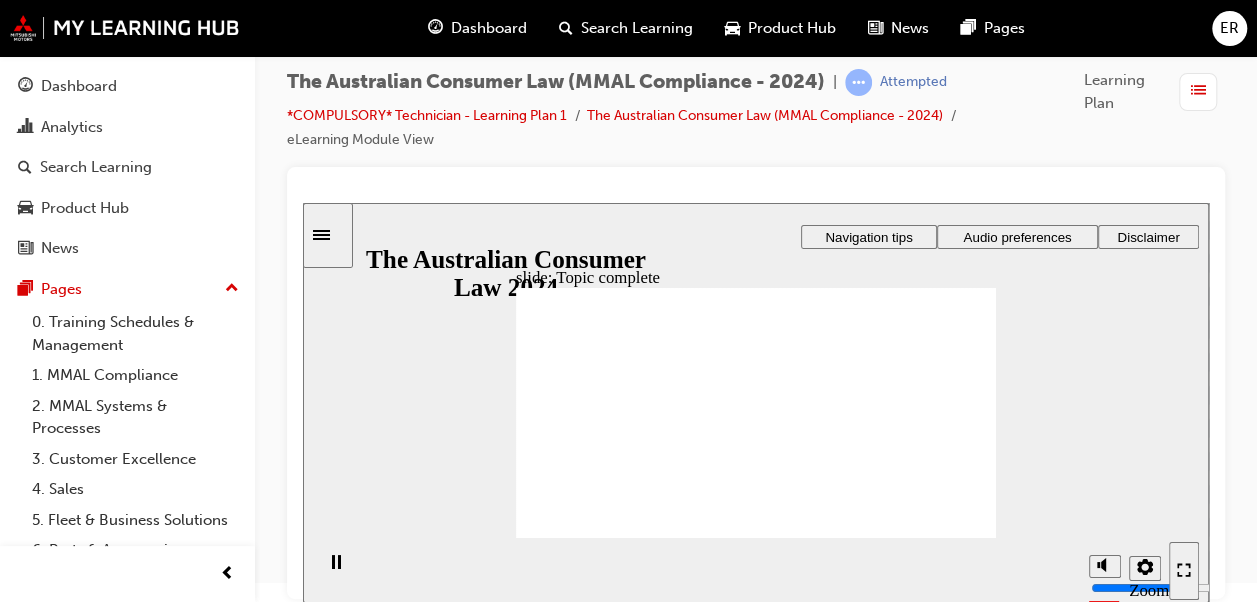 click at bounding box center [756, 1300] 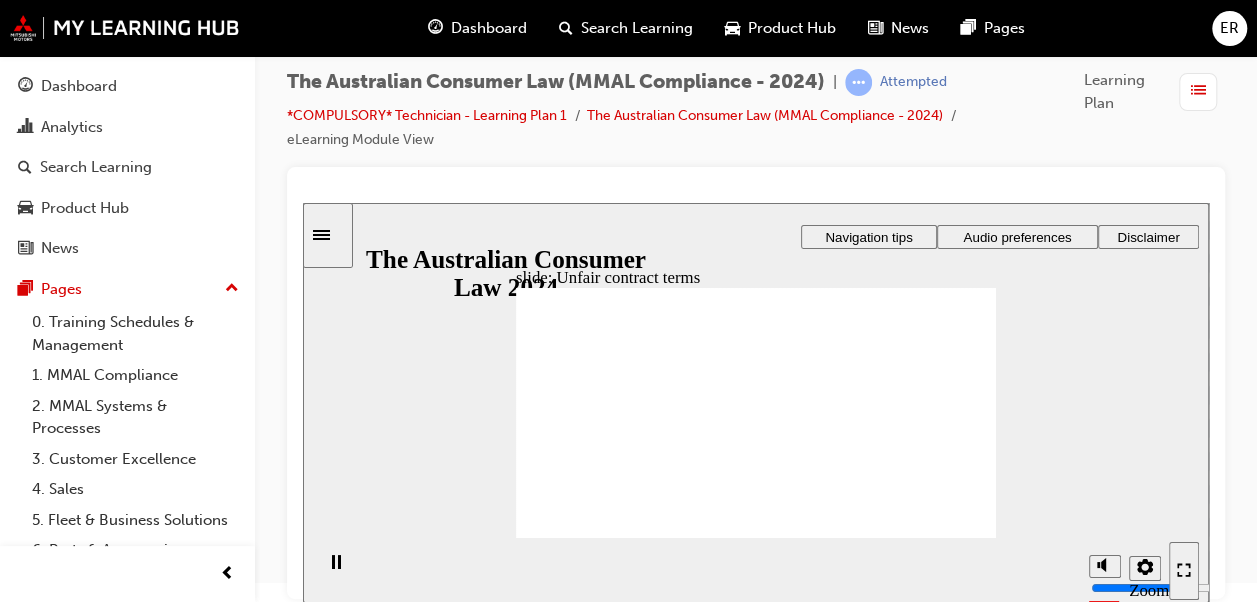 click 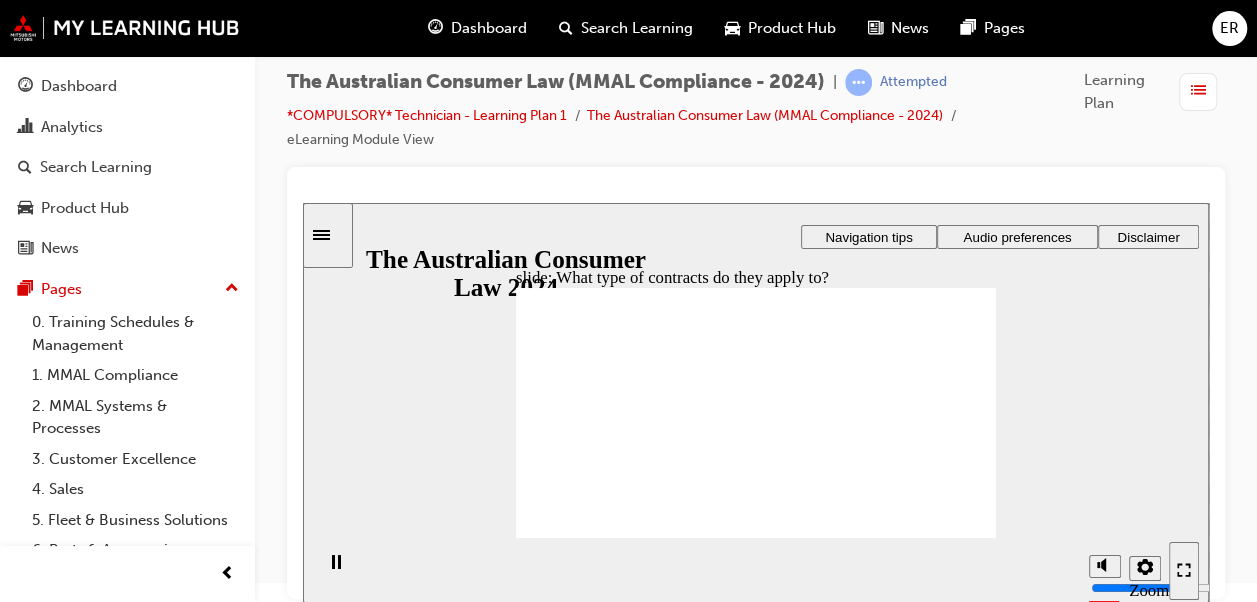 click 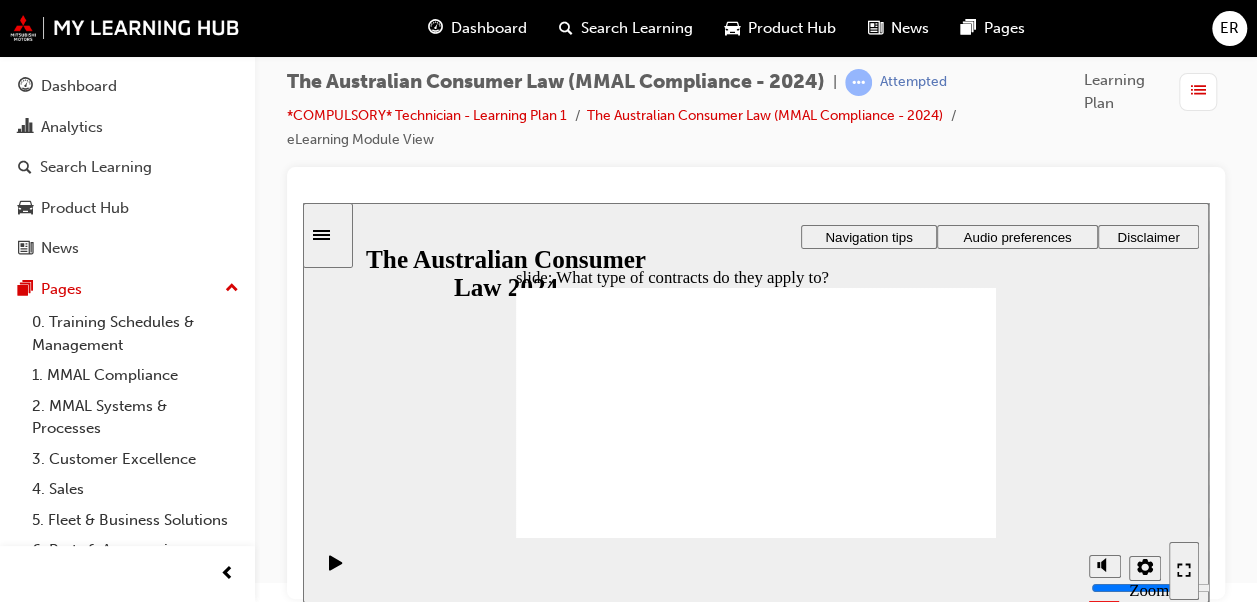click 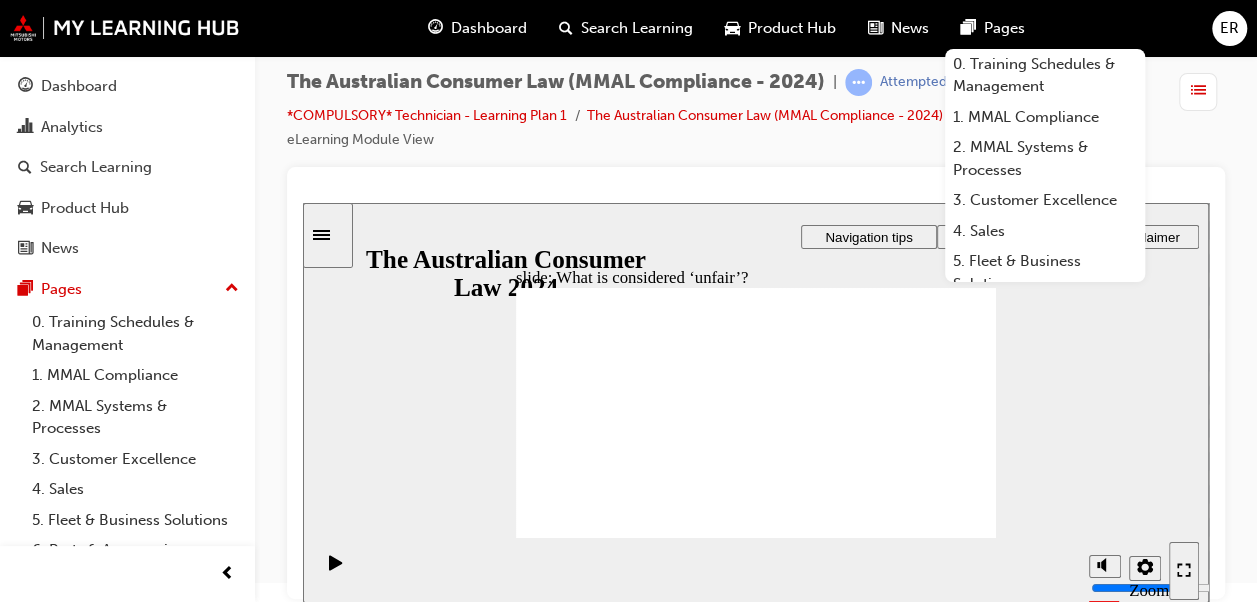 click 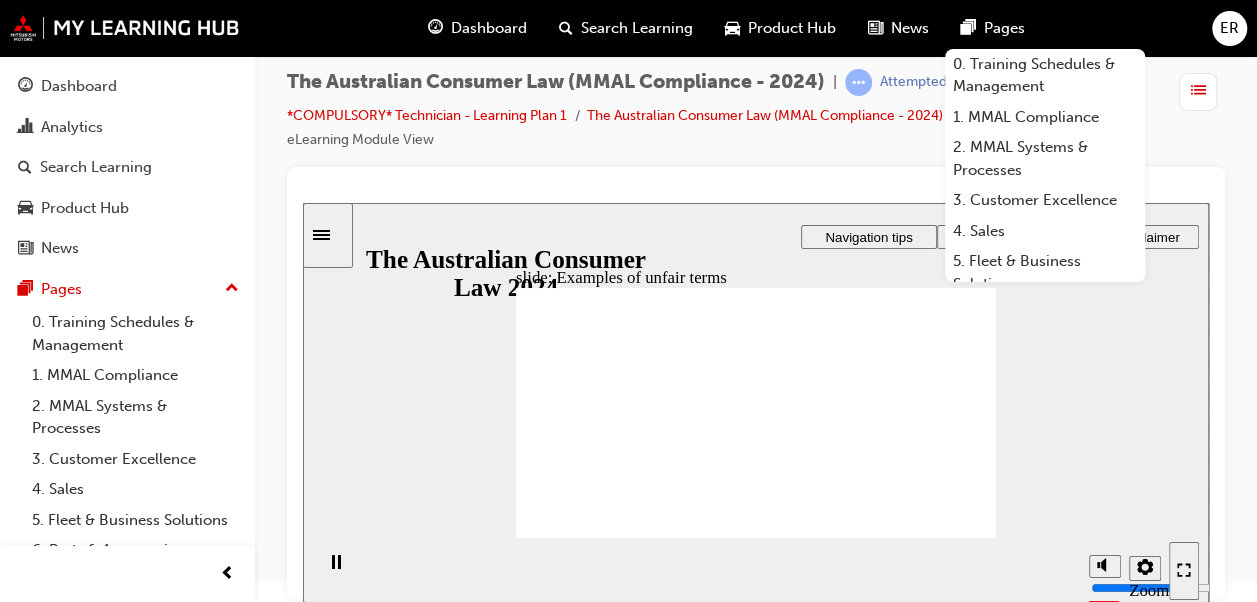 click 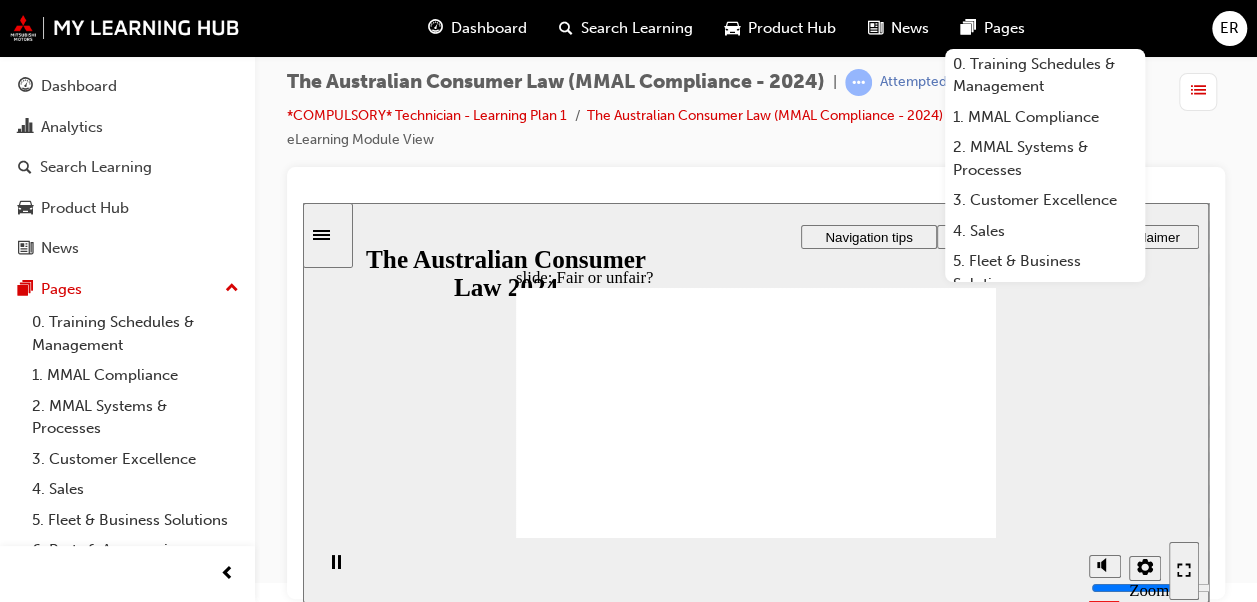 drag, startPoint x: 768, startPoint y: 379, endPoint x: 968, endPoint y: 467, distance: 218.504 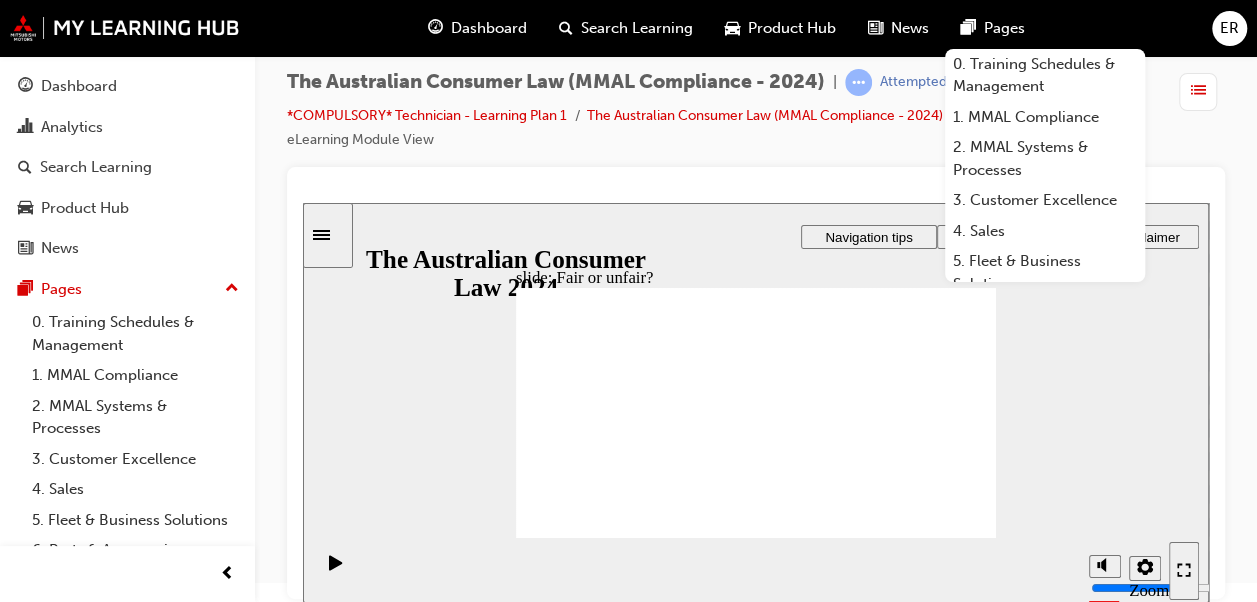 drag, startPoint x: 738, startPoint y: 374, endPoint x: 887, endPoint y: 461, distance: 172.53986 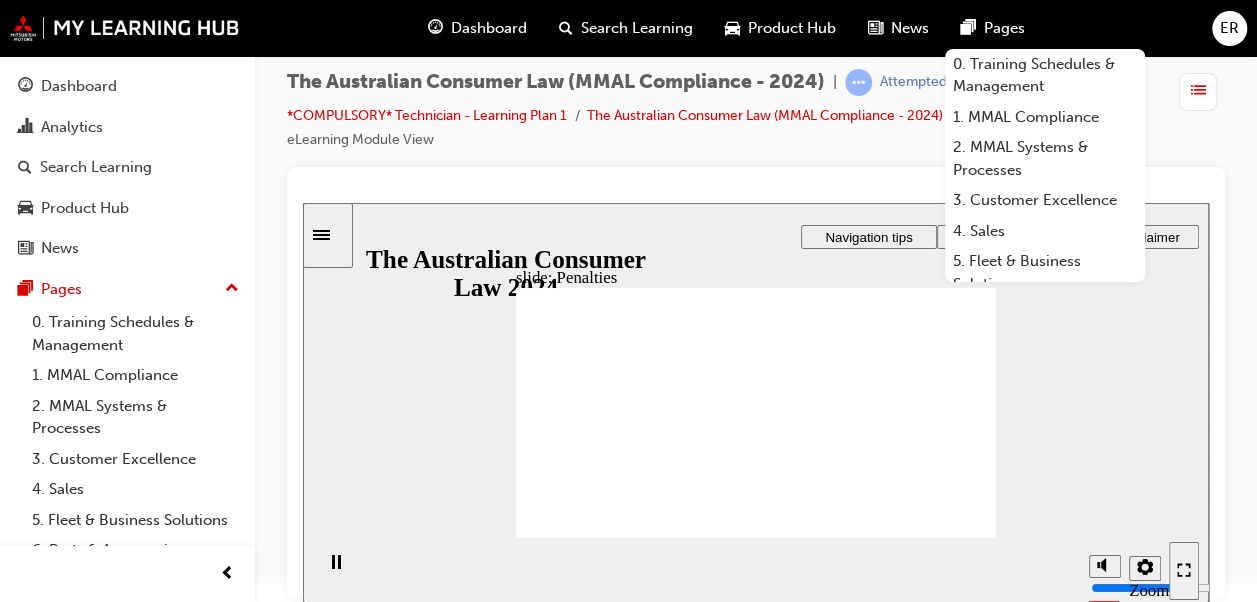 click 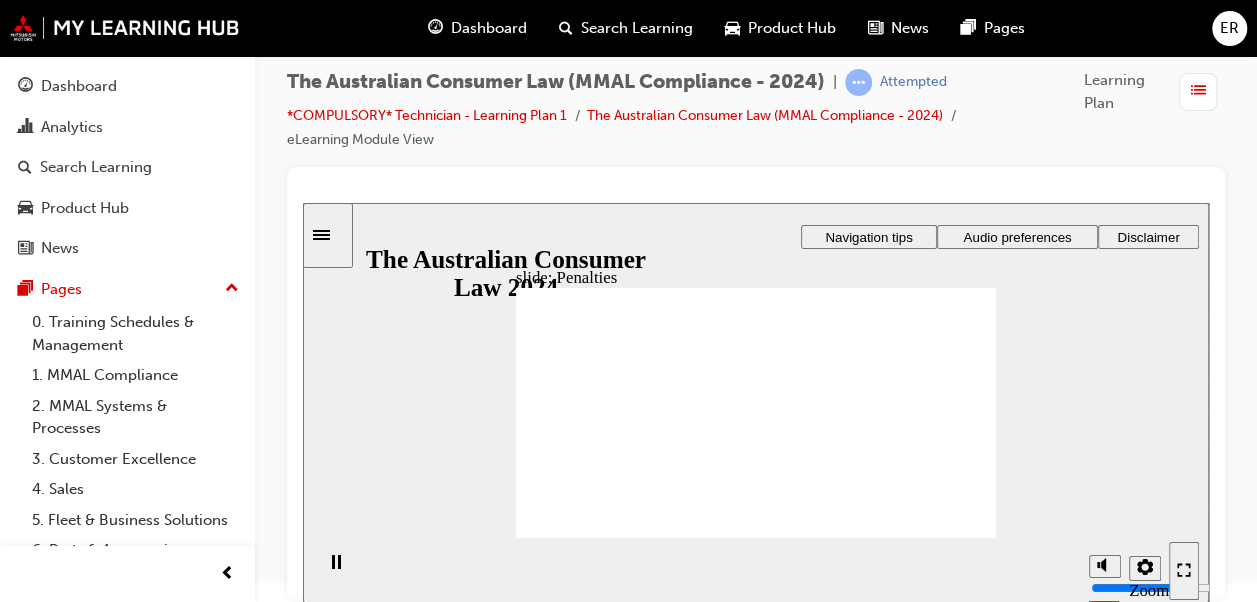 click 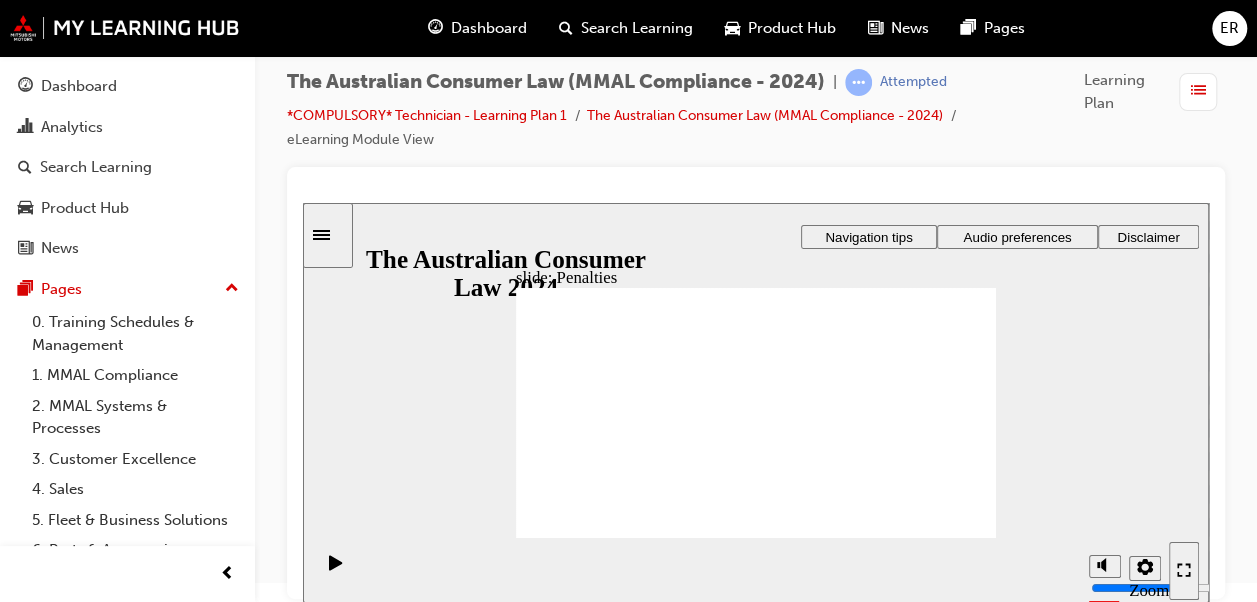 drag, startPoint x: 916, startPoint y: 332, endPoint x: 907, endPoint y: 345, distance: 15.811388 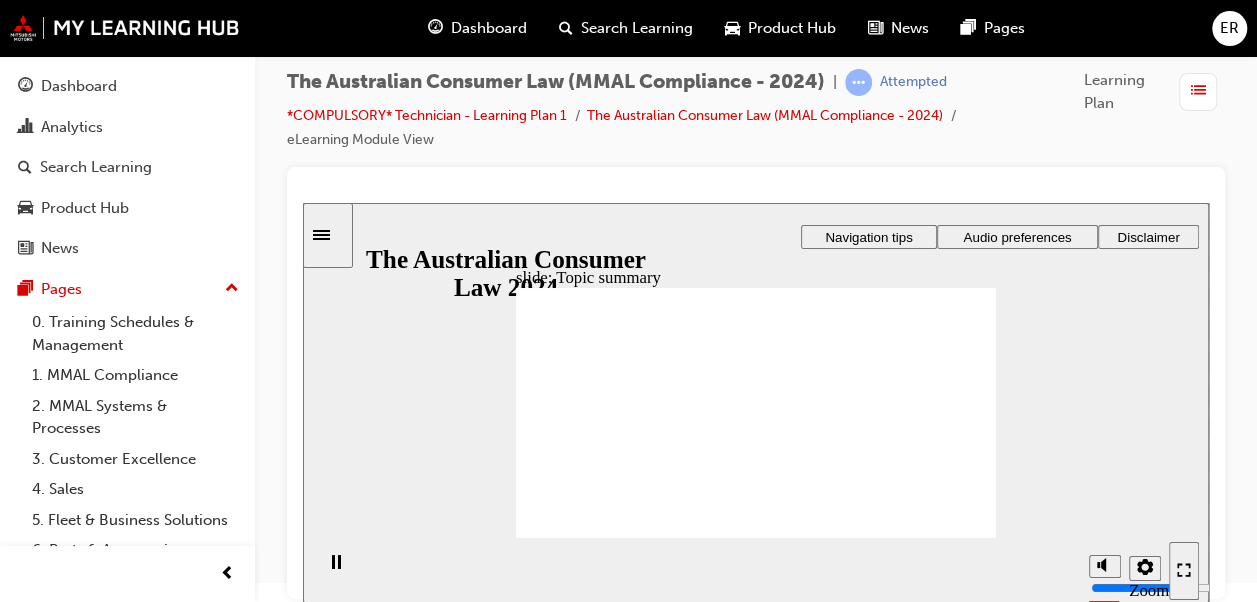 click 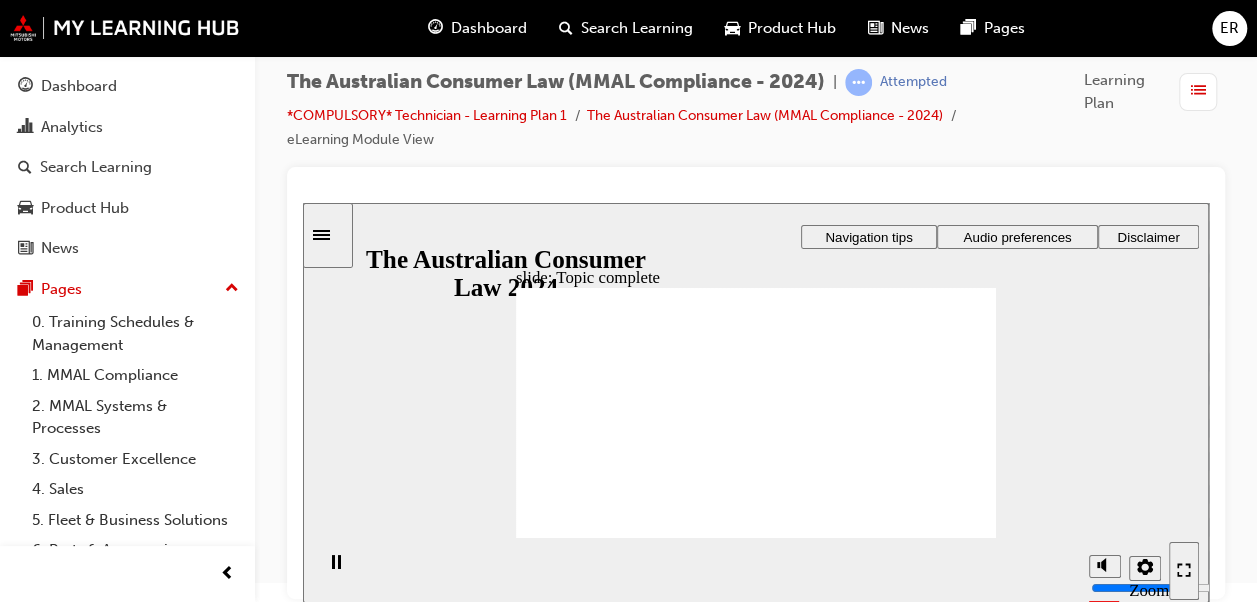 click 